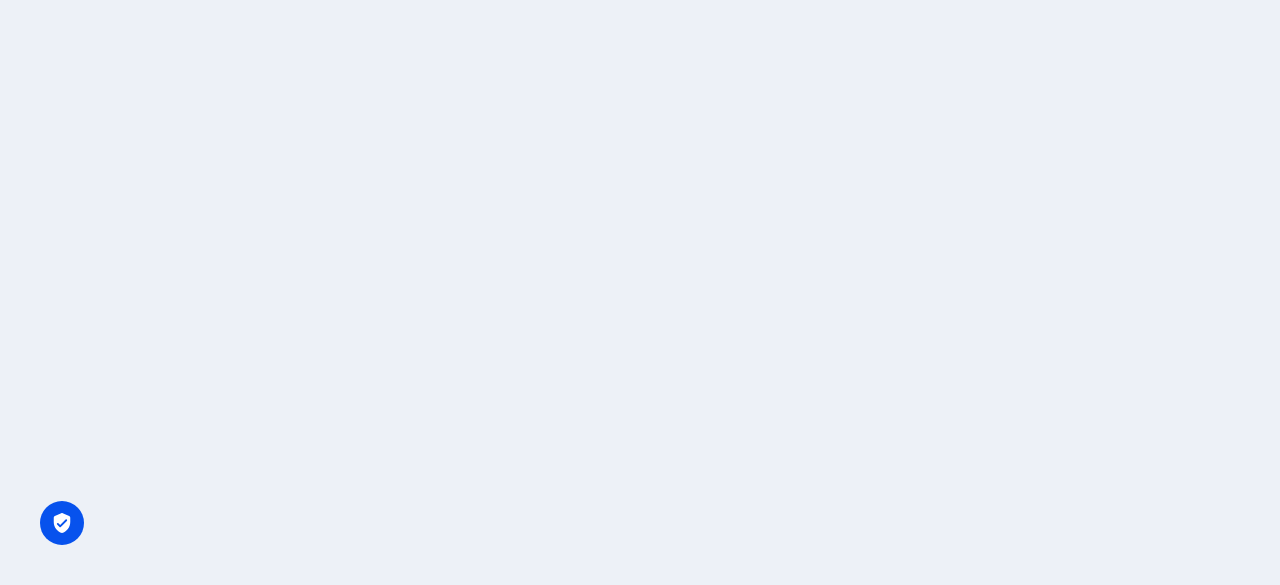 scroll, scrollTop: 0, scrollLeft: 0, axis: both 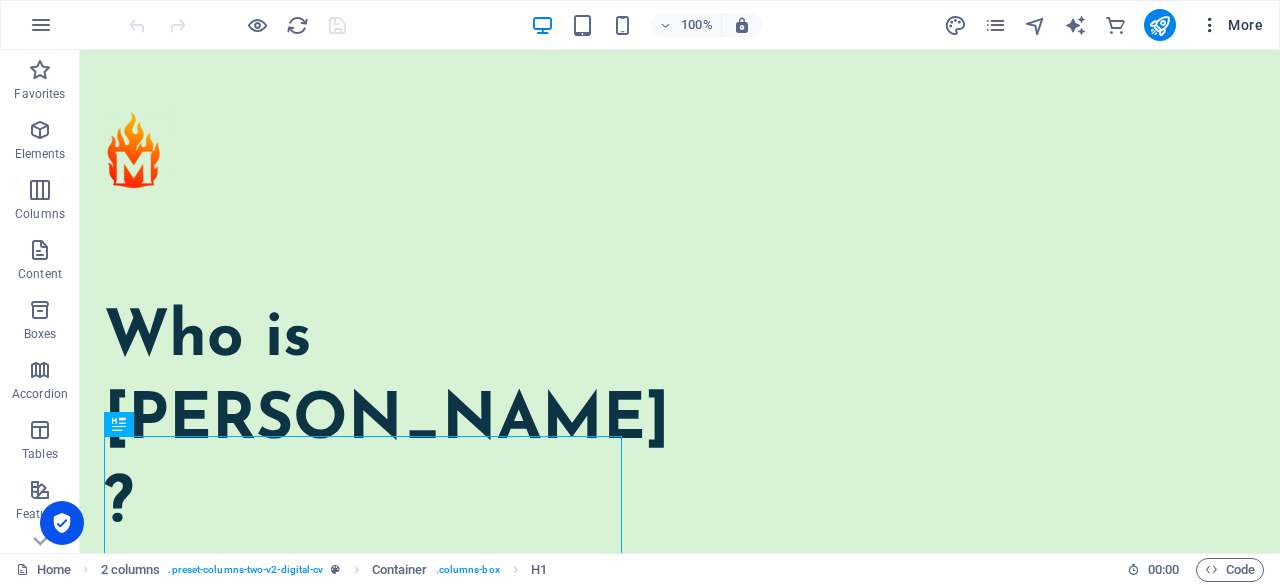 click on "More" at bounding box center (1231, 25) 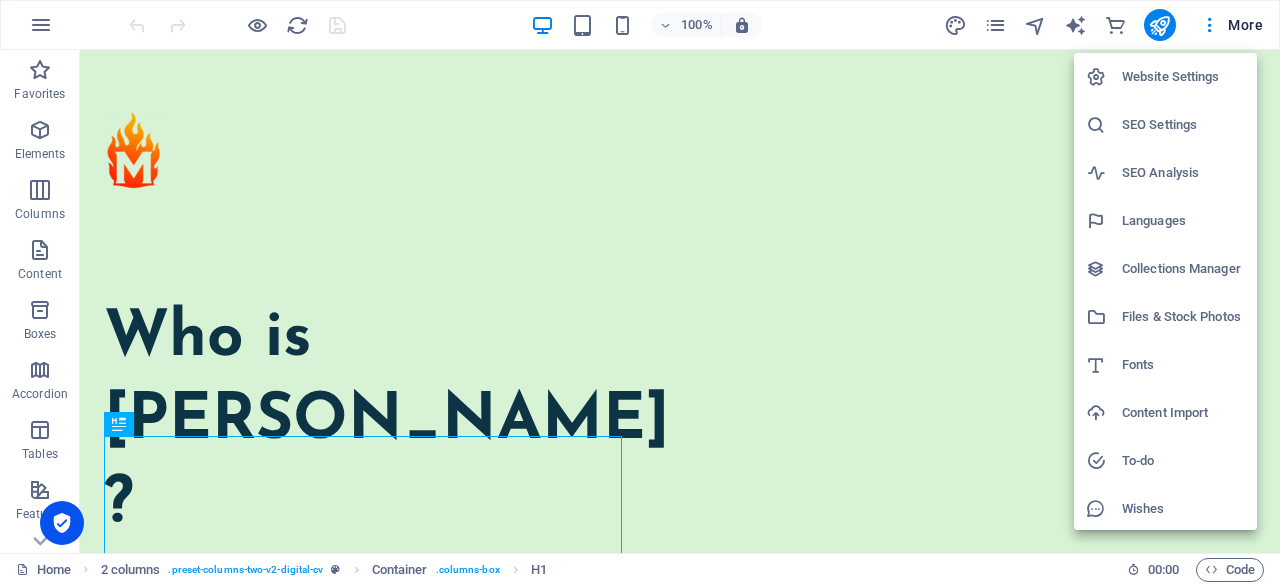 click at bounding box center [640, 292] 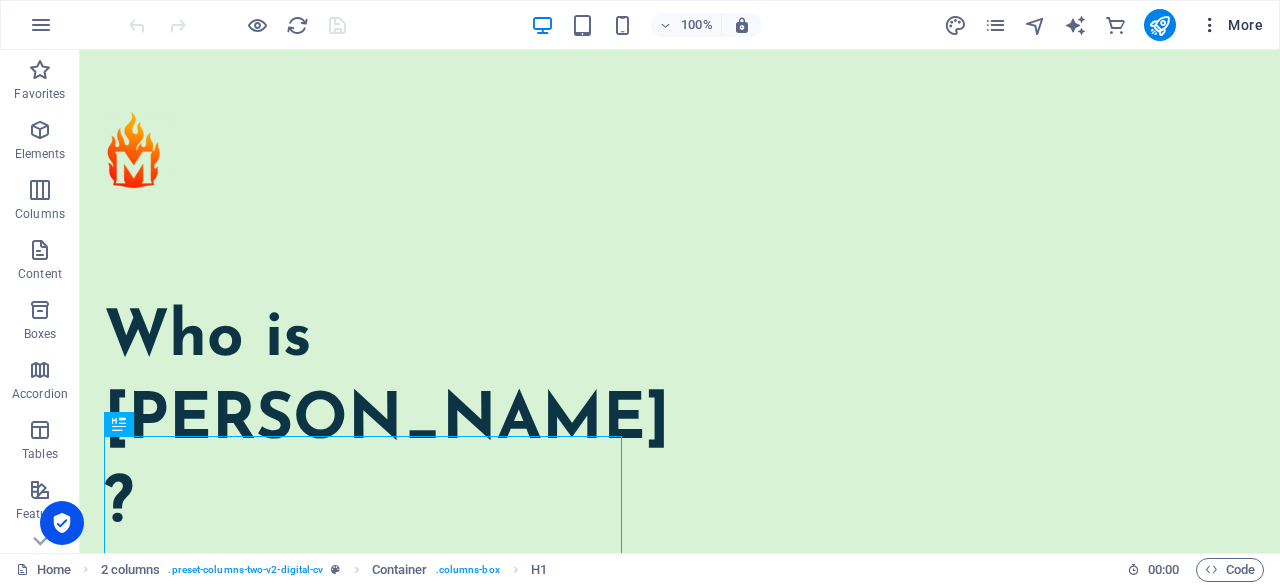 click at bounding box center (1210, 25) 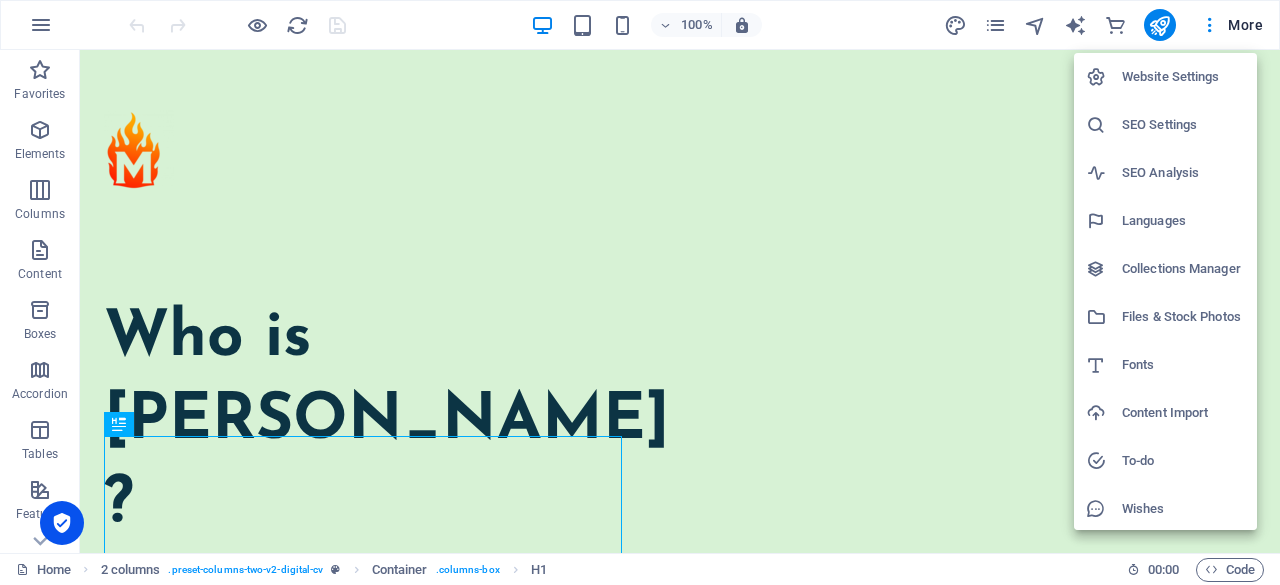 drag, startPoint x: 1151, startPoint y: 411, endPoint x: 480, endPoint y: 451, distance: 672.1912 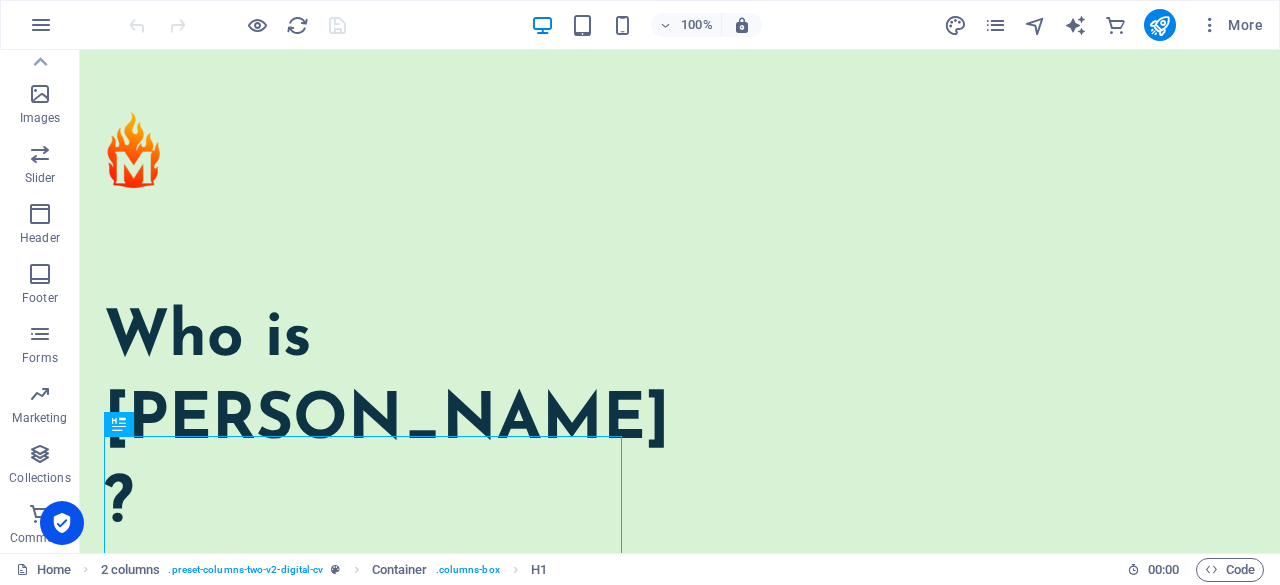 scroll, scrollTop: 0, scrollLeft: 0, axis: both 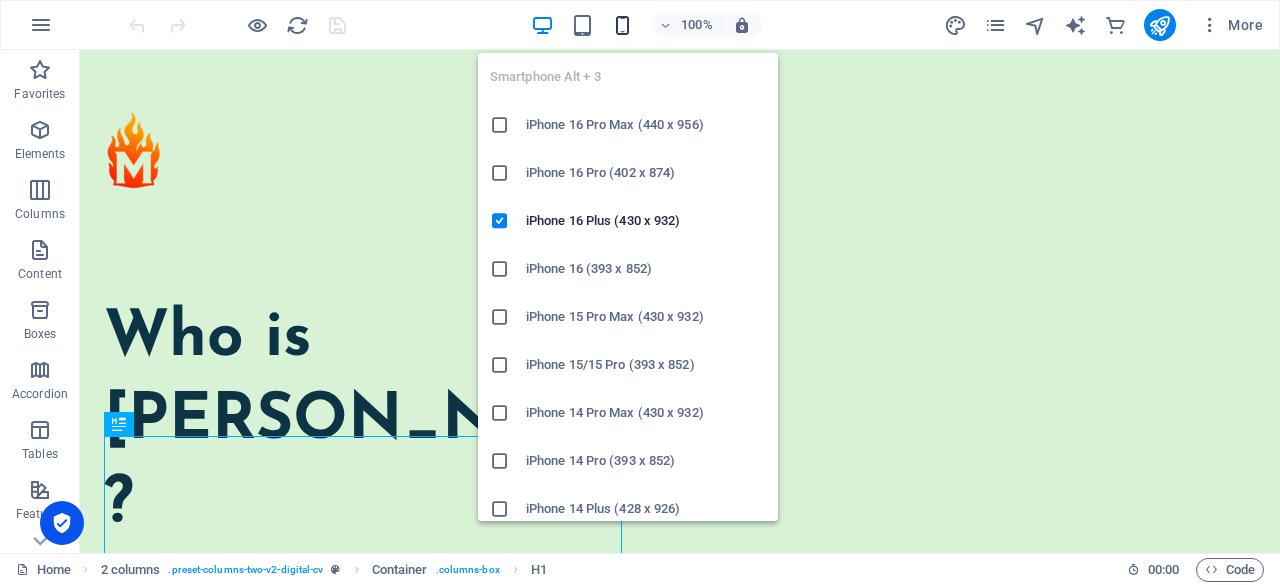click at bounding box center (622, 25) 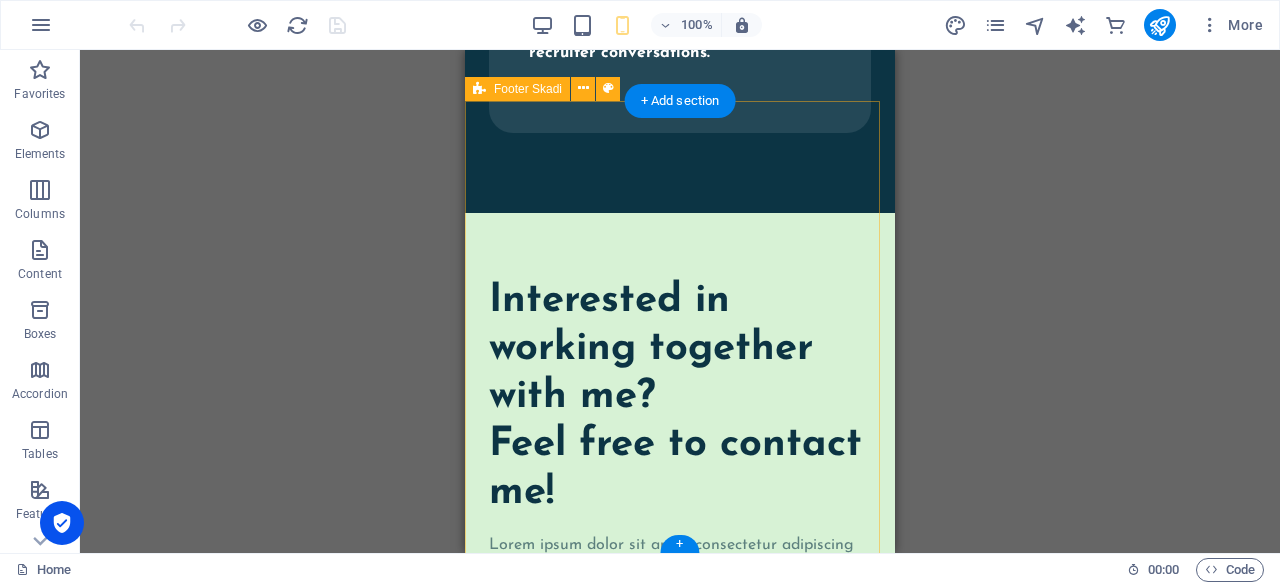 scroll, scrollTop: 7217, scrollLeft: 0, axis: vertical 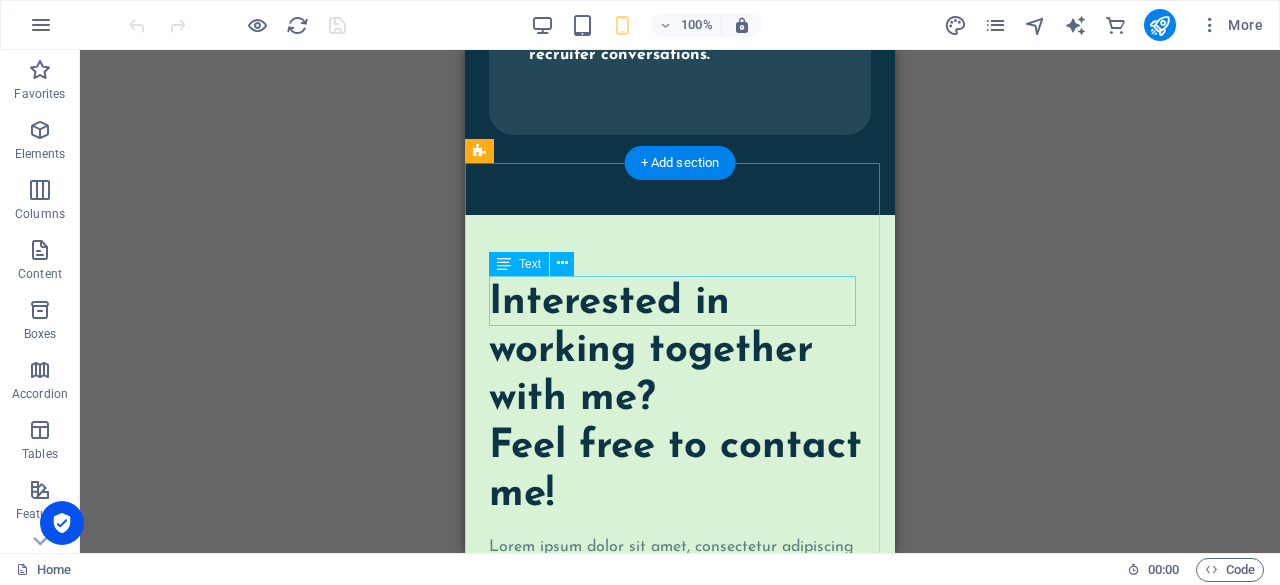 click on "Love is the goal, life is the journey" at bounding box center (680, 1512) 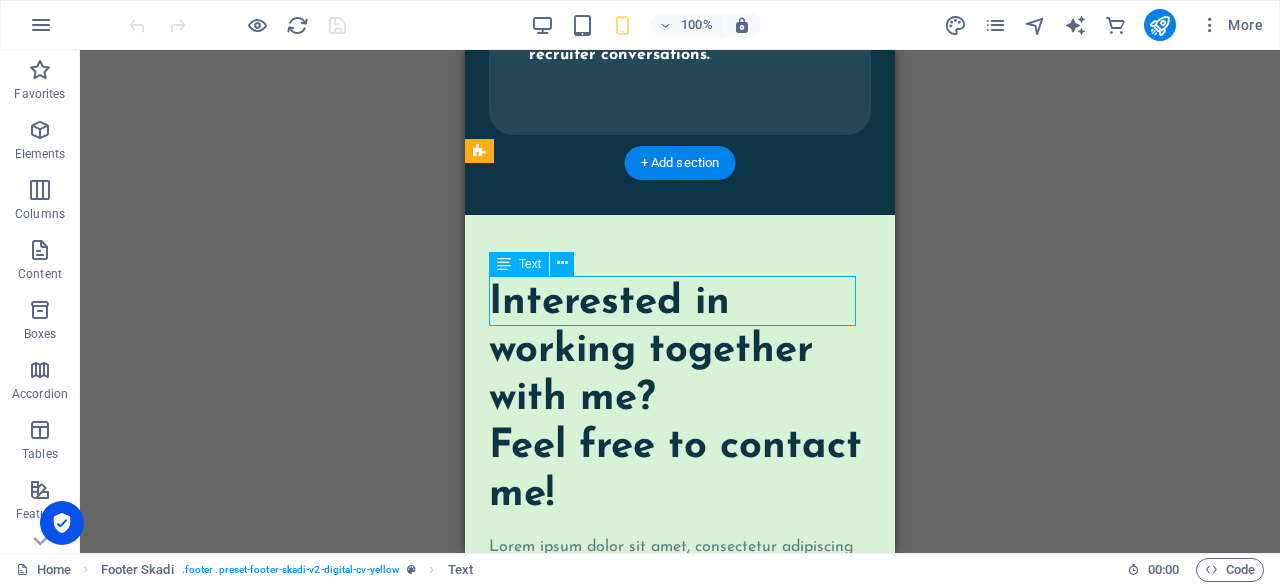 click on "Love is the goal, life is the journey" at bounding box center (680, 1512) 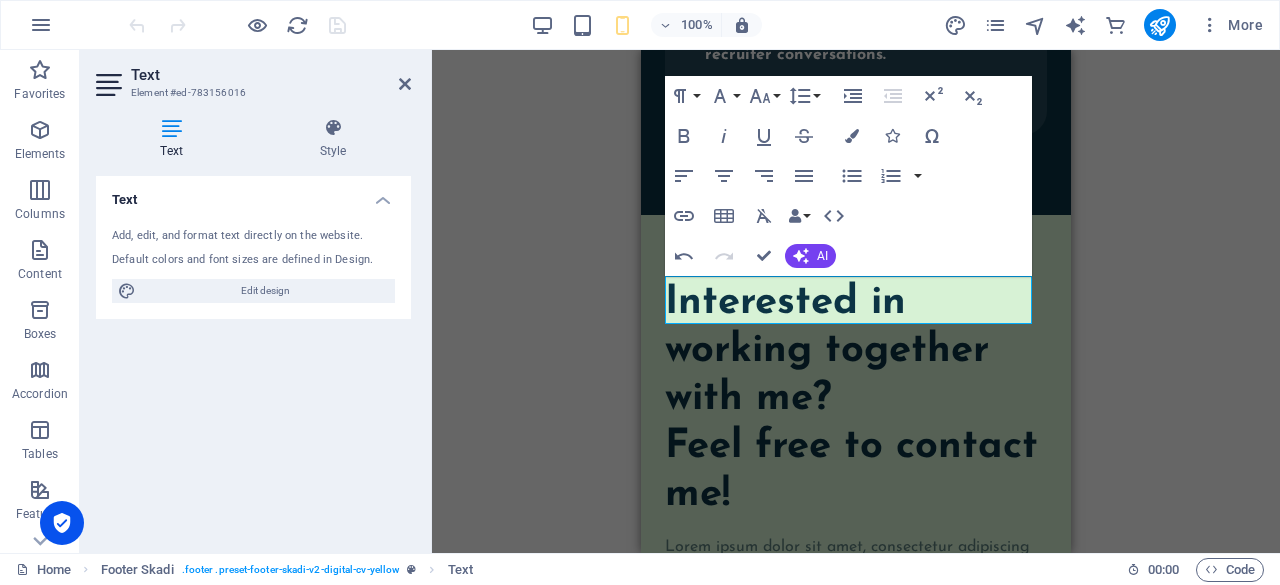 click on "H1   2 columns   Container   Image   Container   Spacer   Text   2 columns   Container   Image   Container   Spacer   2 columns   Container   Image   Container   Container   H2   2 columns   Container   Container   2 columns   Text   Spacer   Button   Container   2 columns   Container   2 columns   2 columns   Container   Spacer   Container   Container   Container   2 columns   Text   Container   Container   Container   2 columns   Text   Container   Container   2 columns   Container   2 columns   Container   Container   Container   2 columns   Container   Container   2 columns   Container   Container   Container   Container   2 columns   H2   Text   Container   Spacer   Container   Container   2 columns   Container   Spacer   Text   Spacer   Container   Container   Container   Container   Boxes   Container   Container   Boxes   H3   Container   Spacer   Text   Button   Boxes   Container   Container   Text   Boxes   Container   Container   Spacer   Boxes   Container   Container   Boxes" at bounding box center [856, 301] 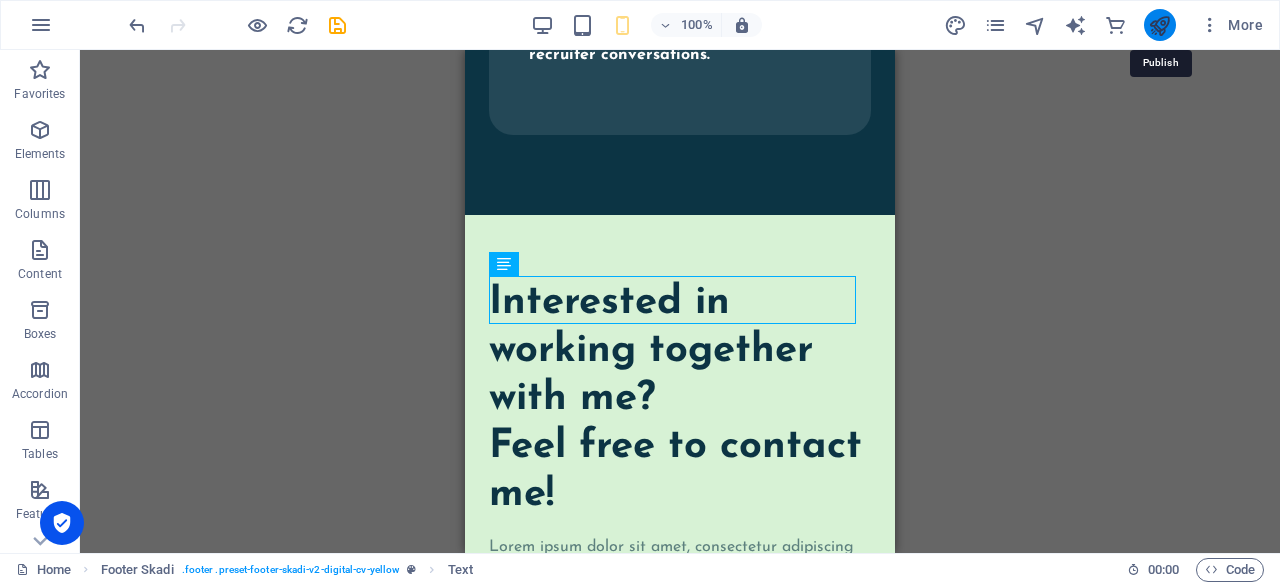 click at bounding box center (1159, 25) 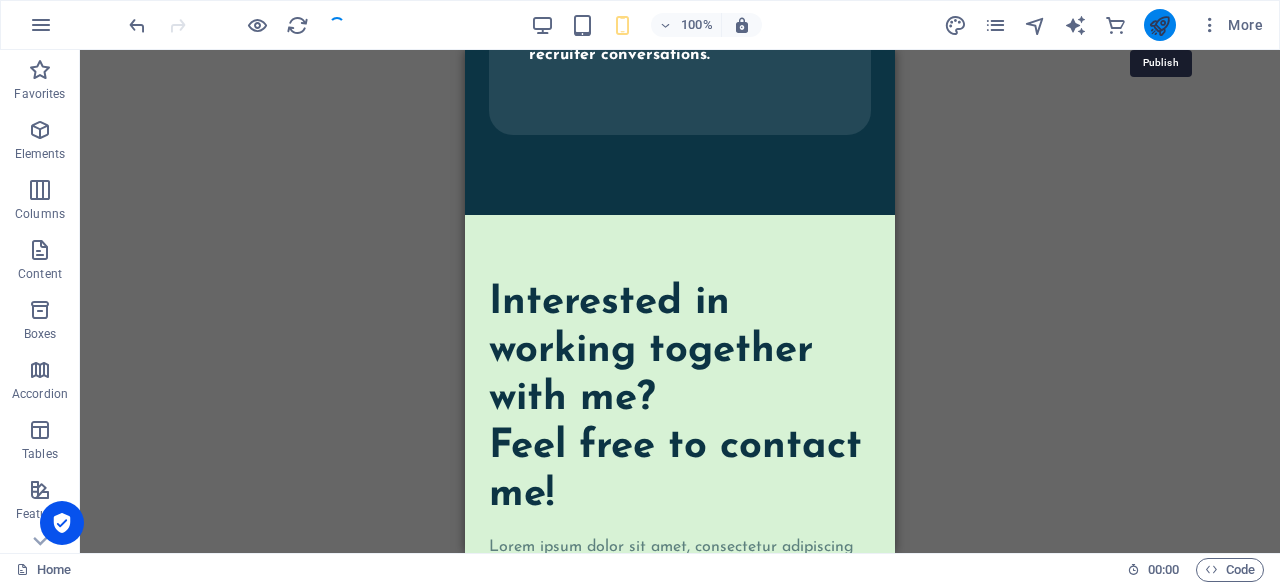 click at bounding box center (1159, 25) 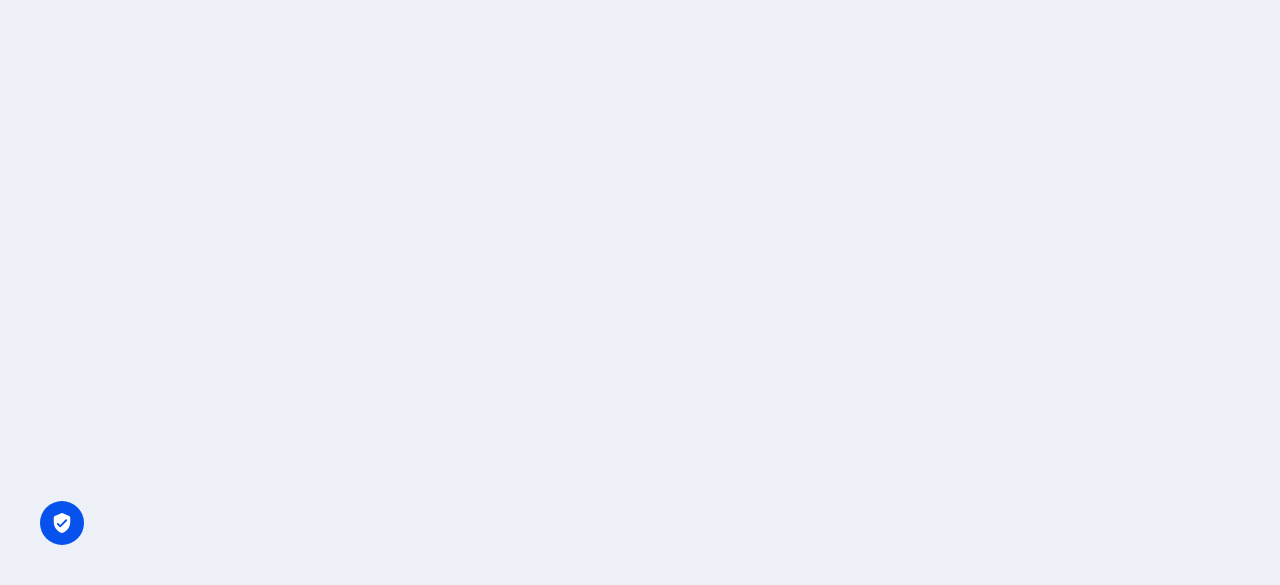 scroll, scrollTop: 0, scrollLeft: 0, axis: both 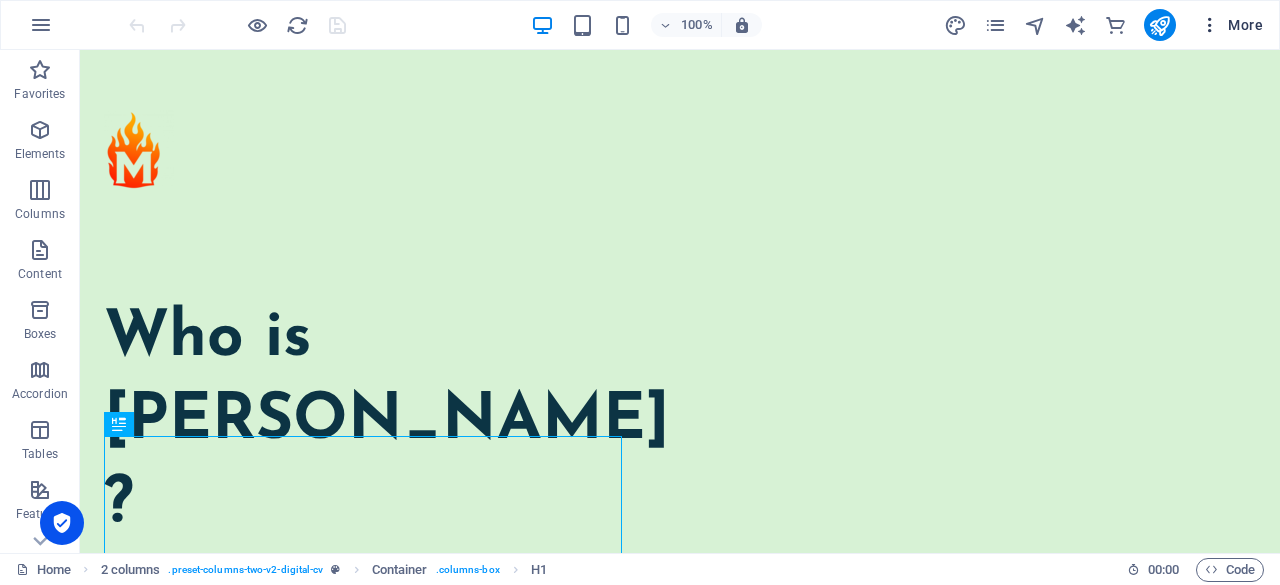 click on "More" at bounding box center (1231, 25) 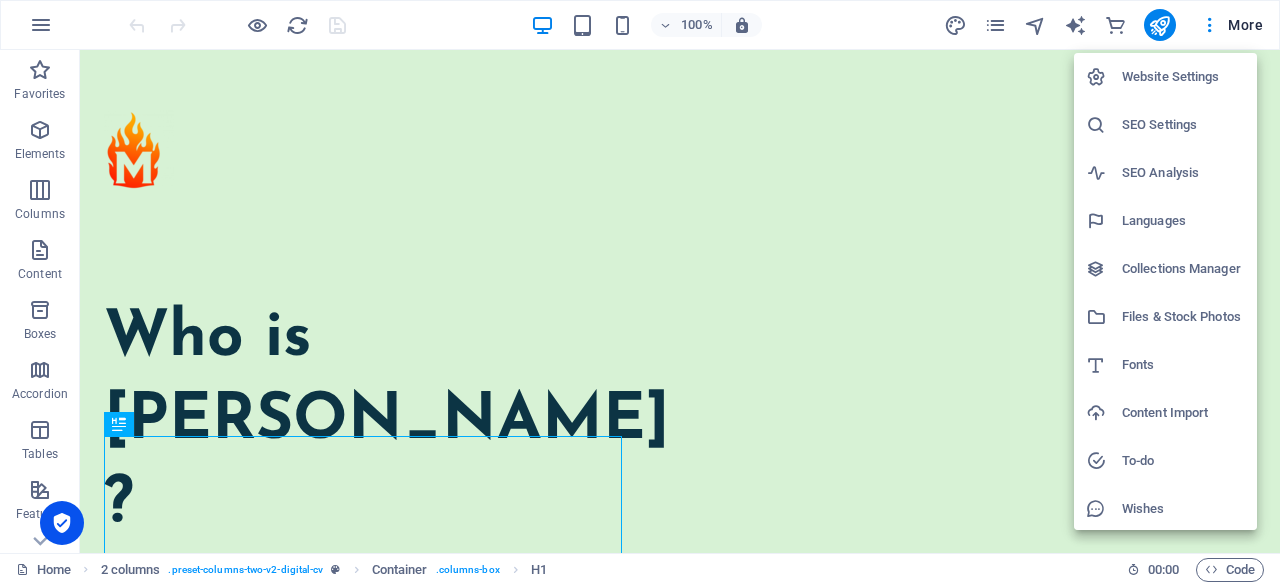 scroll, scrollTop: 50, scrollLeft: 0, axis: vertical 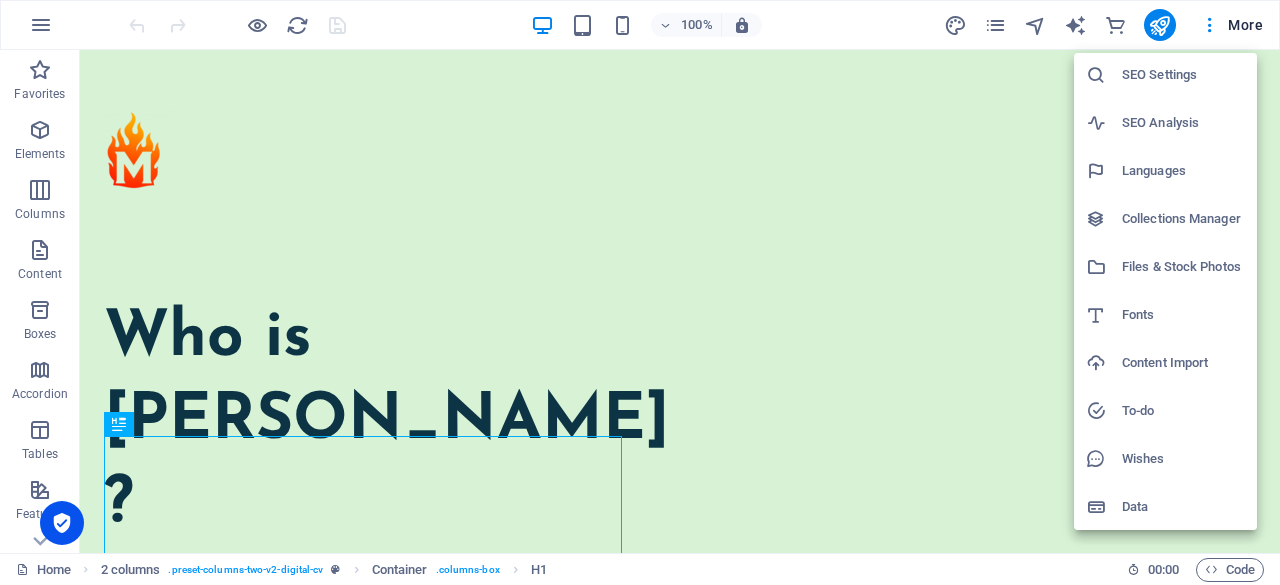 click at bounding box center (640, 292) 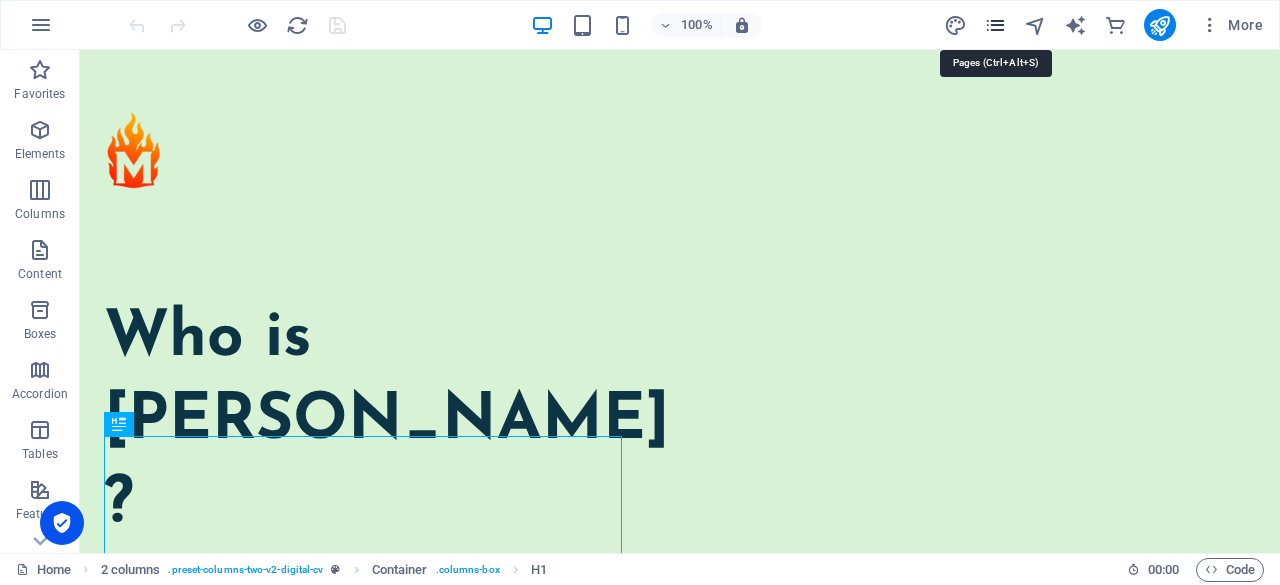click at bounding box center [995, 25] 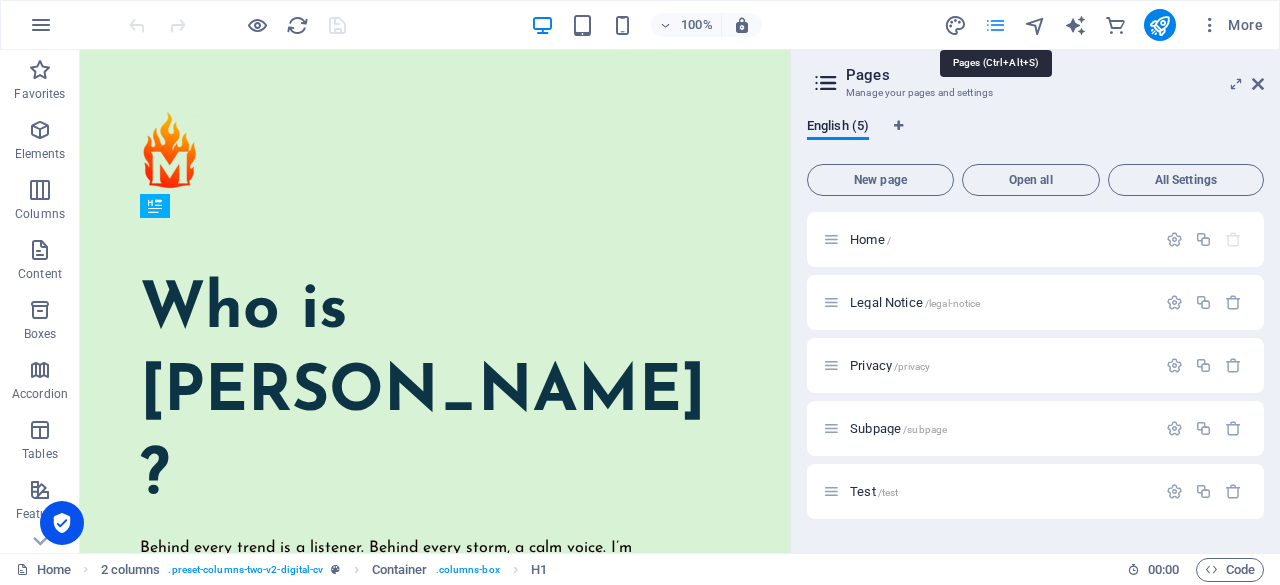 scroll, scrollTop: 882, scrollLeft: 0, axis: vertical 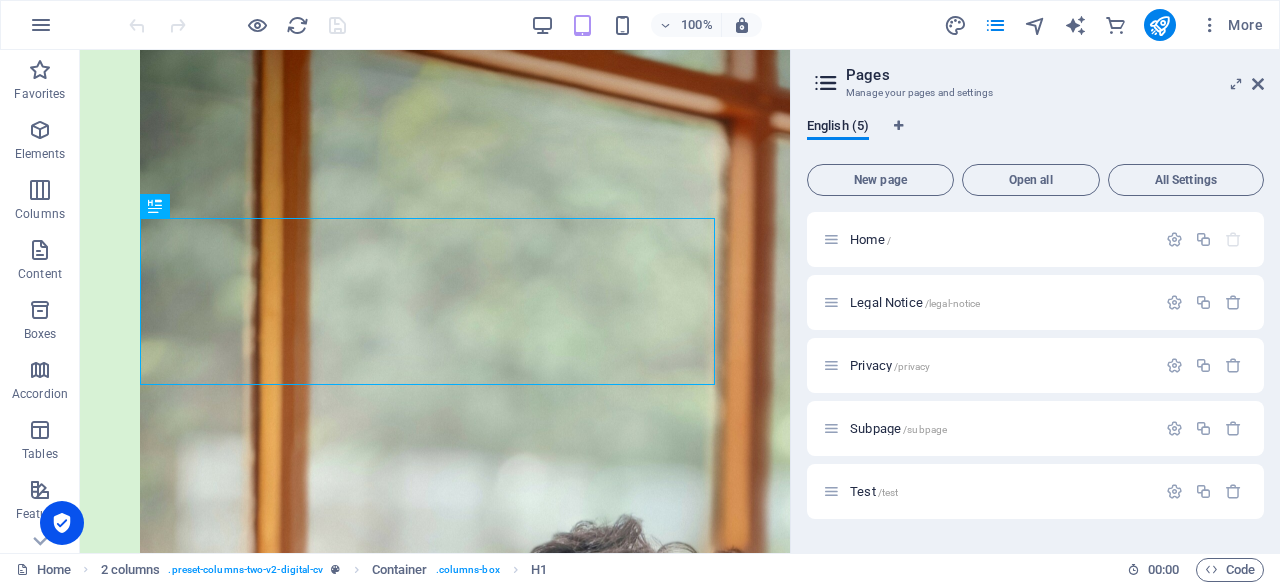 click on "Pages Manage your pages and settings English (5) New page Open all All Settings Home / Legal Notice /legal-notice Privacy /privacy Subpage /subpage Test /test" at bounding box center [1035, 301] 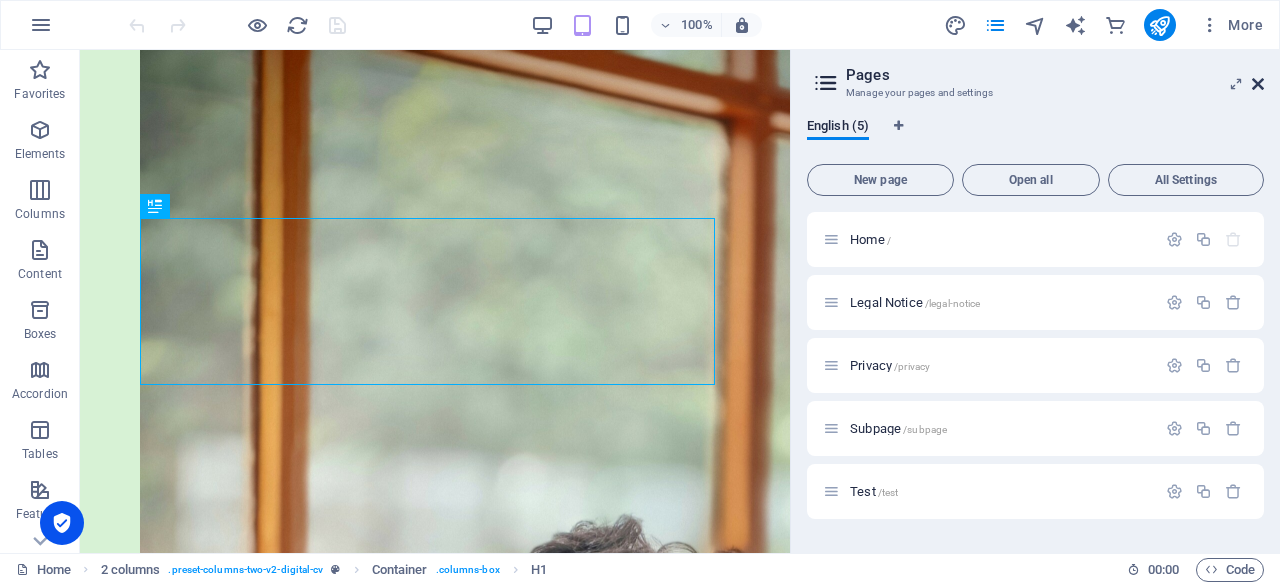click at bounding box center (1258, 84) 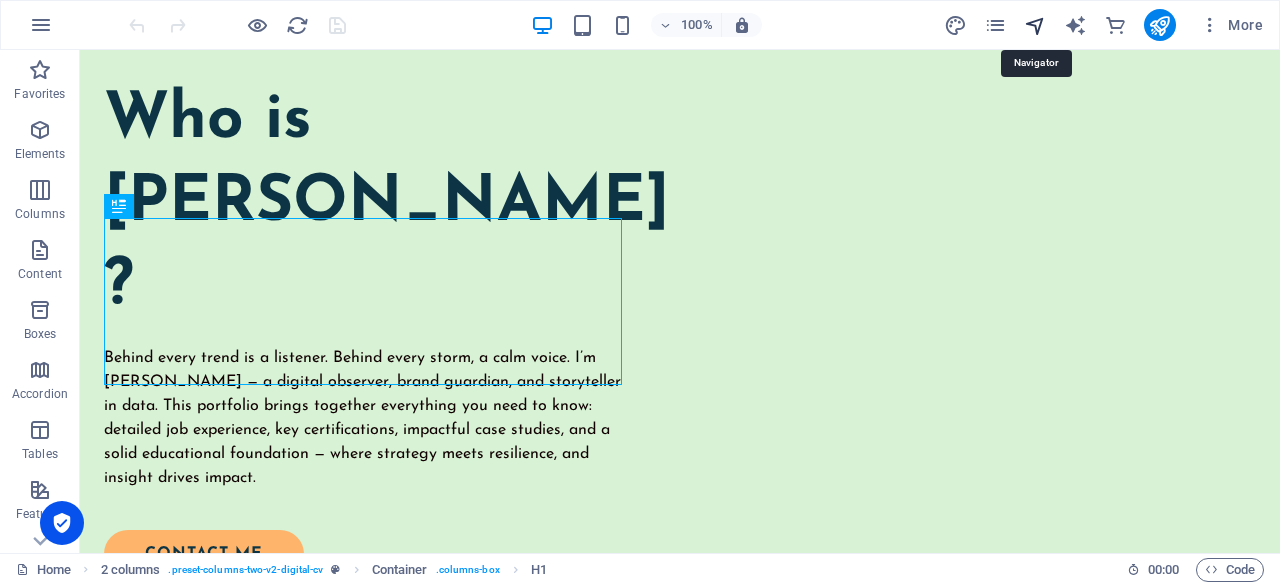 click at bounding box center [1035, 25] 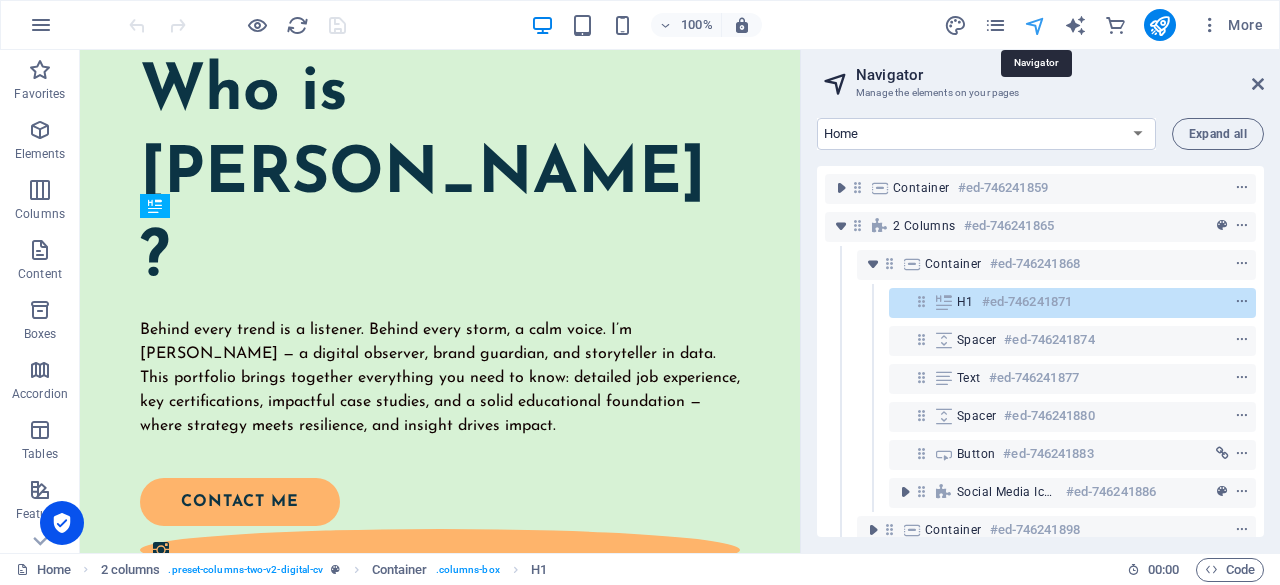 scroll, scrollTop: 895, scrollLeft: 0, axis: vertical 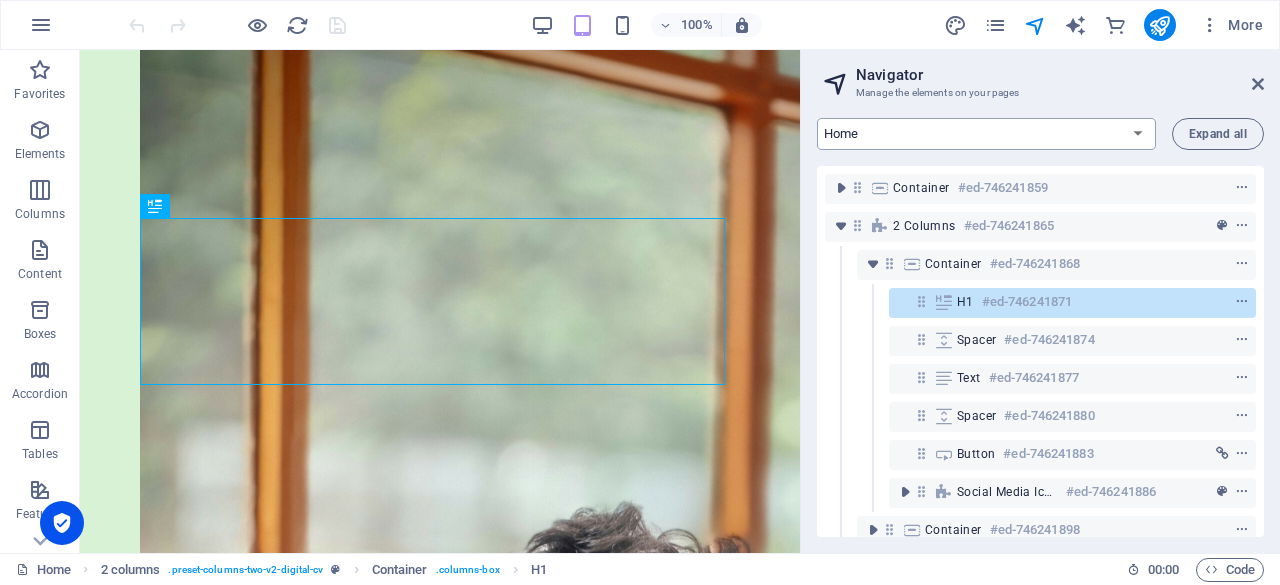 click on "Home  Legal Notice  Privacy  Subpage  Test" at bounding box center (986, 134) 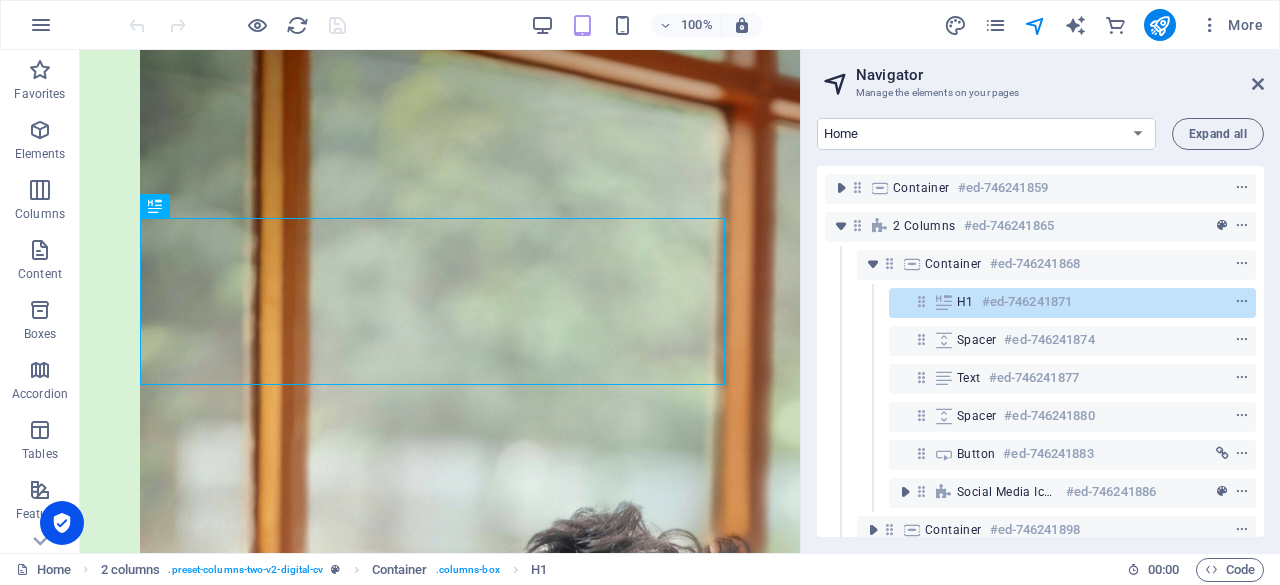 click on "Manage the elements on your pages" at bounding box center (1040, 93) 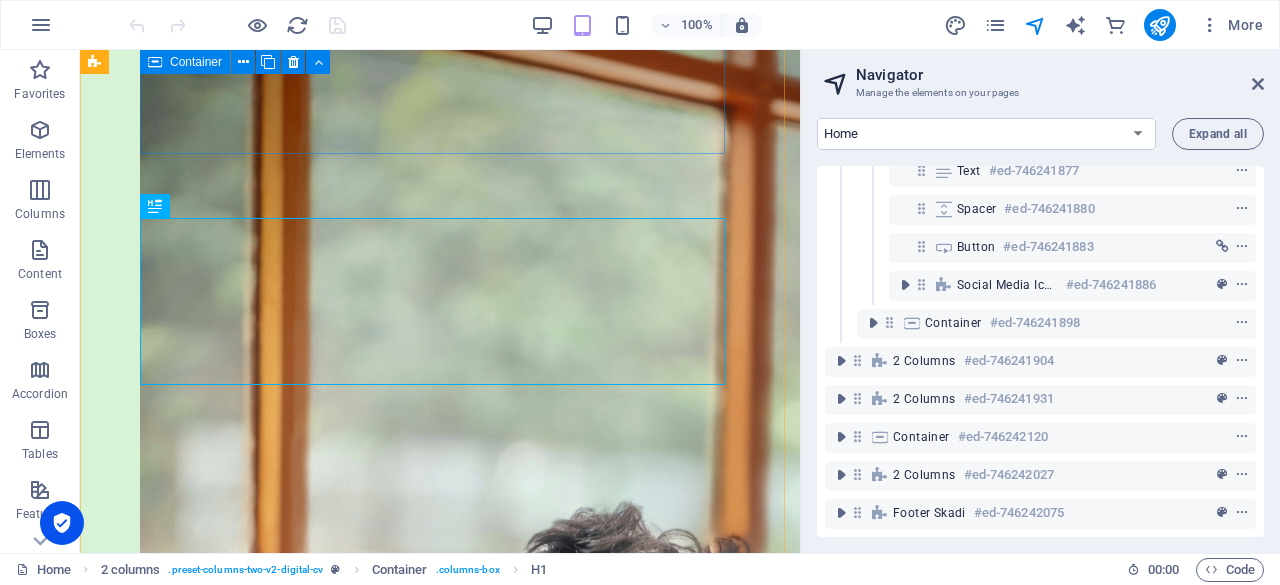 scroll, scrollTop: 0, scrollLeft: 0, axis: both 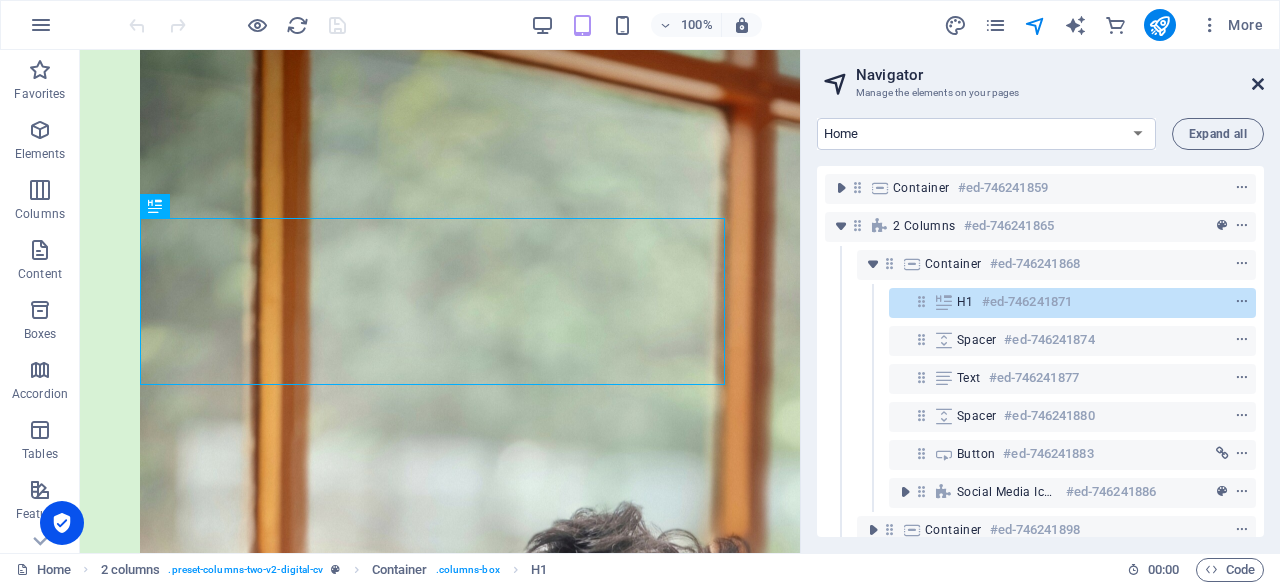 click at bounding box center (1258, 84) 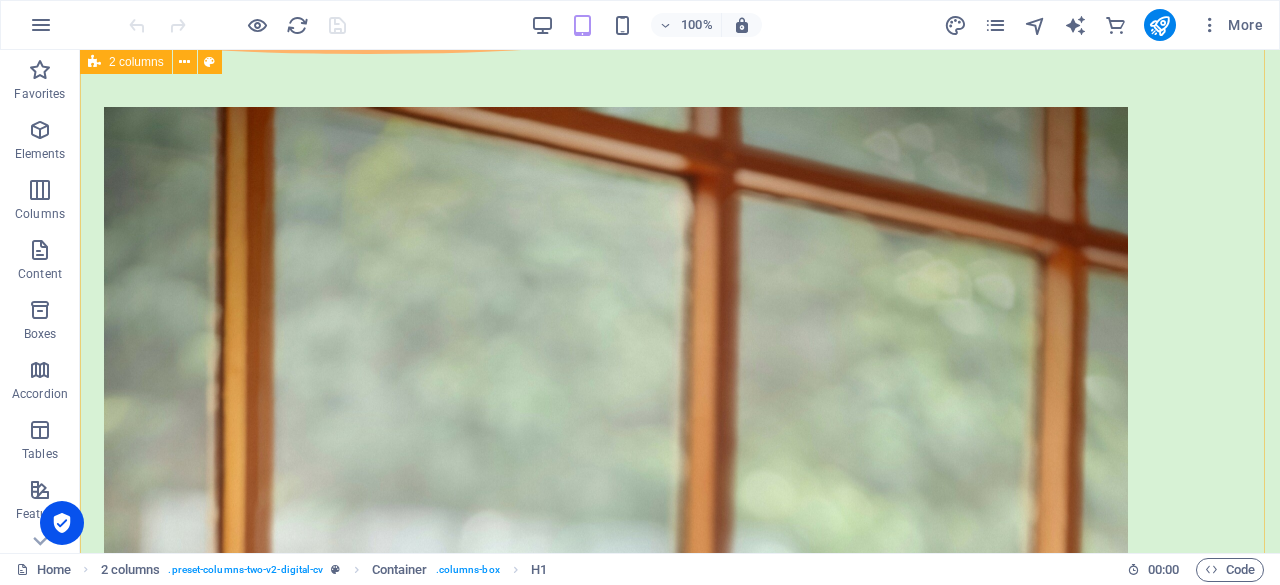 scroll, scrollTop: 218, scrollLeft: 0, axis: vertical 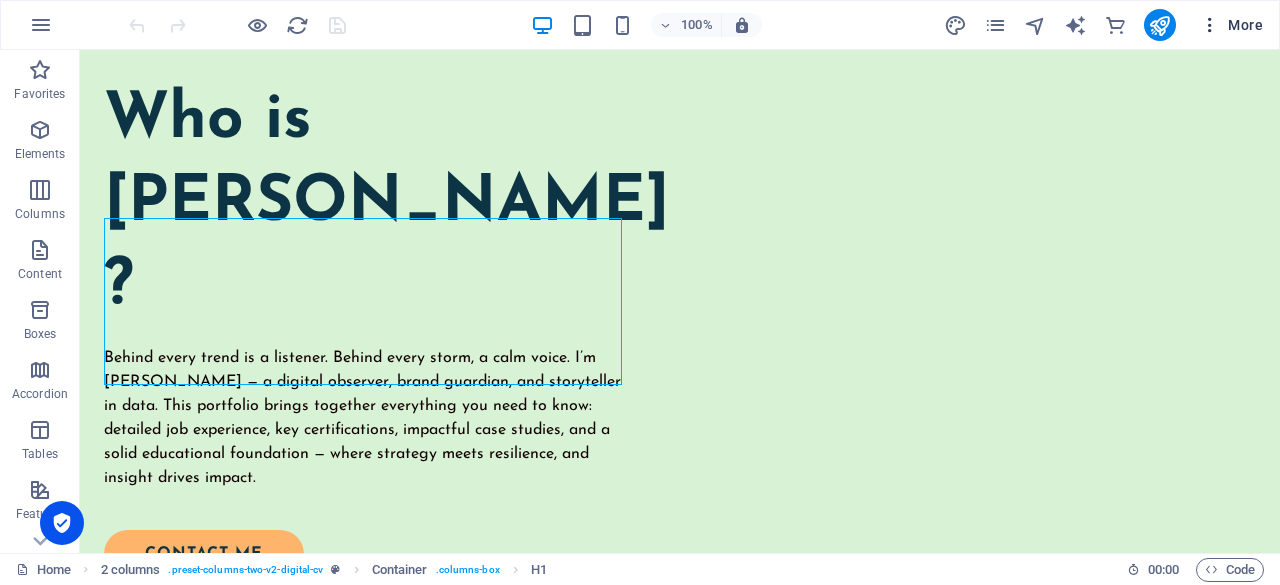 click at bounding box center (1210, 25) 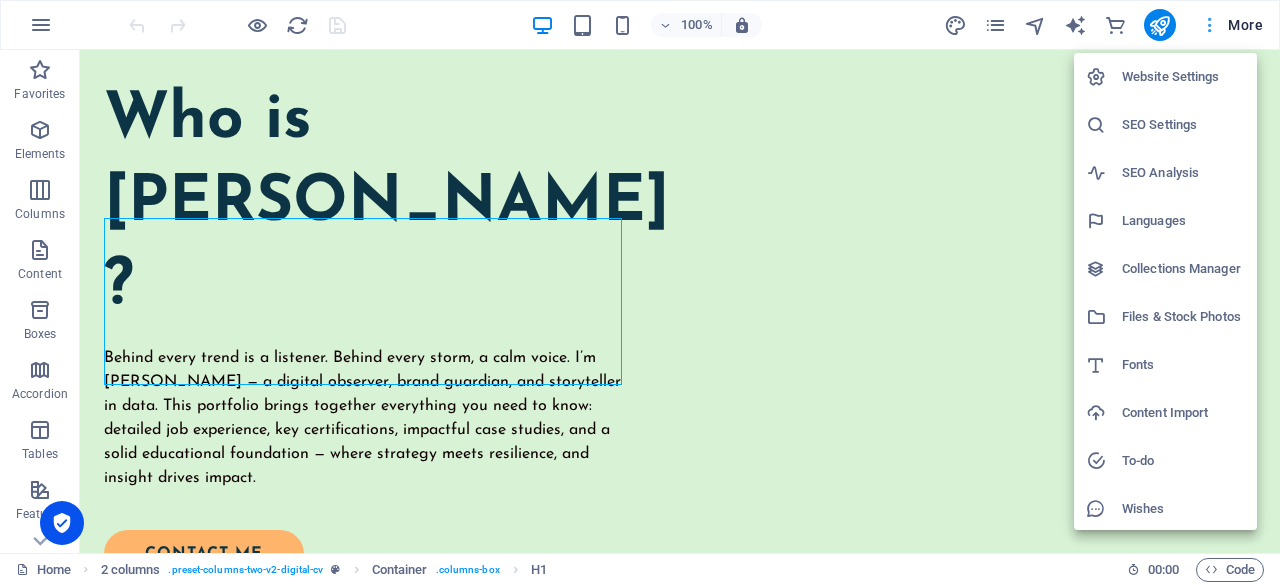 click at bounding box center [640, 292] 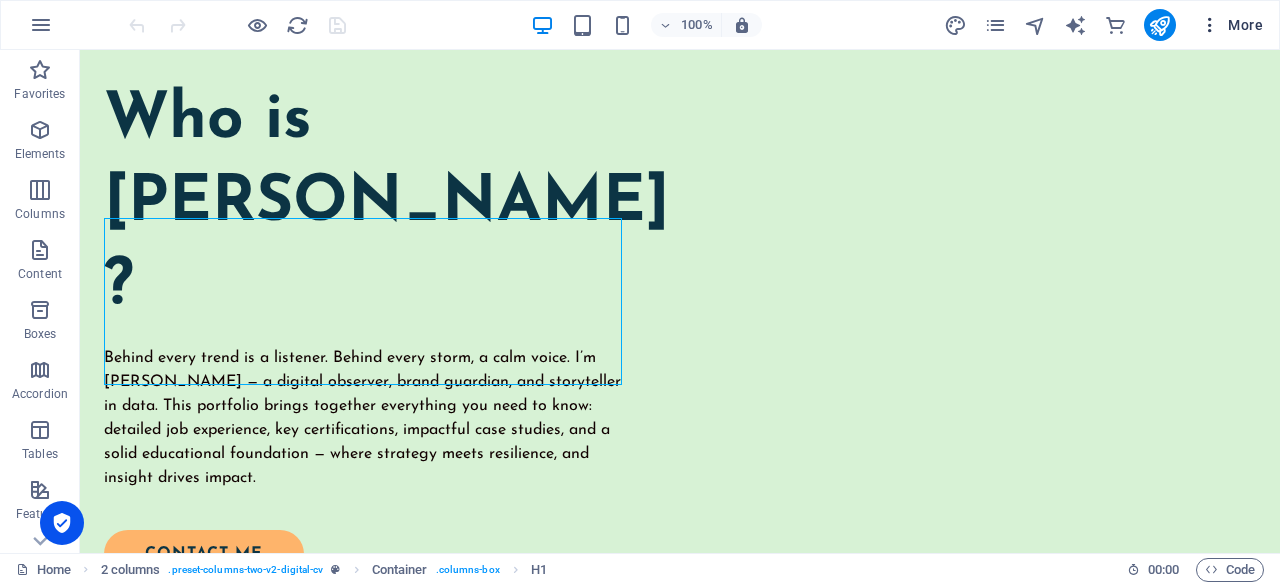 click on "More" at bounding box center (1231, 25) 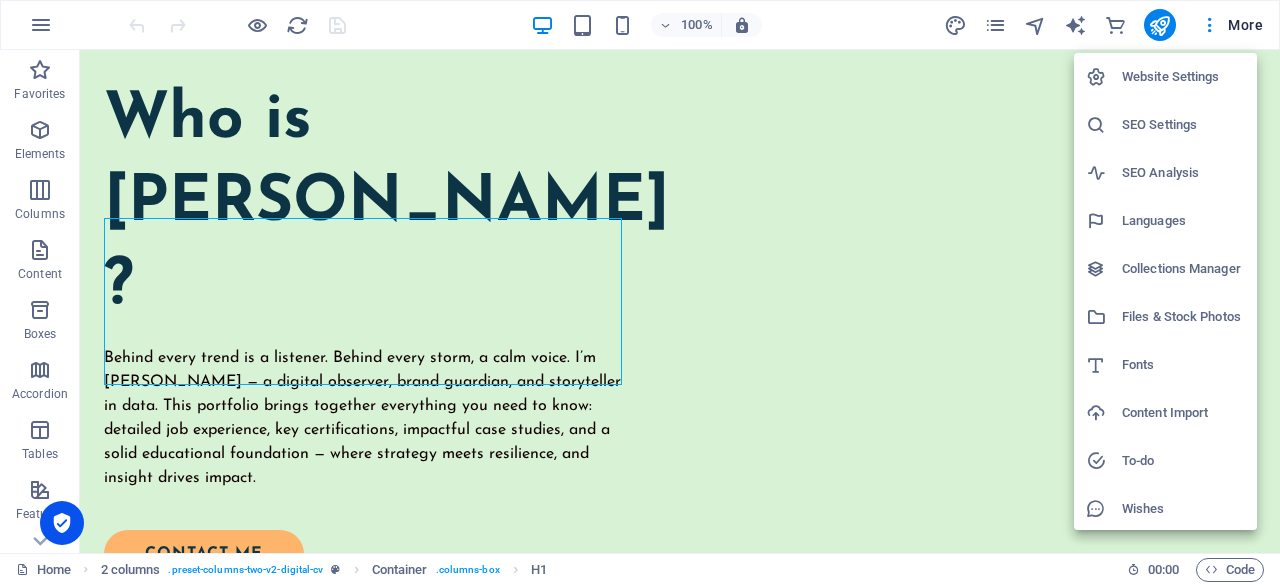 click on "Website Settings" at bounding box center (1183, 77) 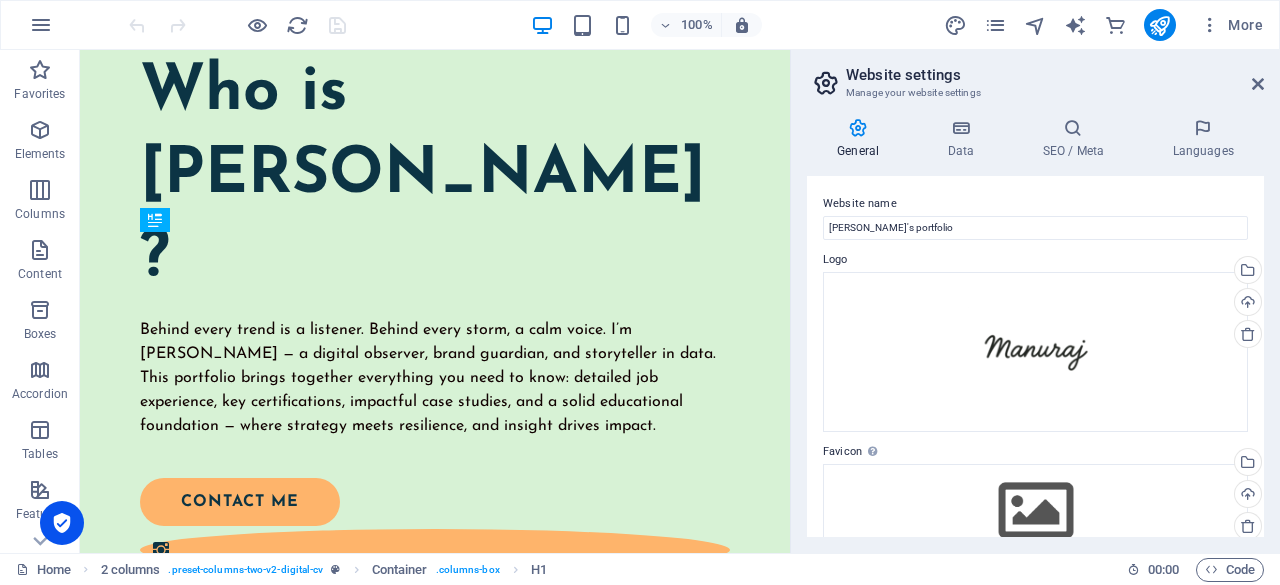 scroll, scrollTop: 882, scrollLeft: 0, axis: vertical 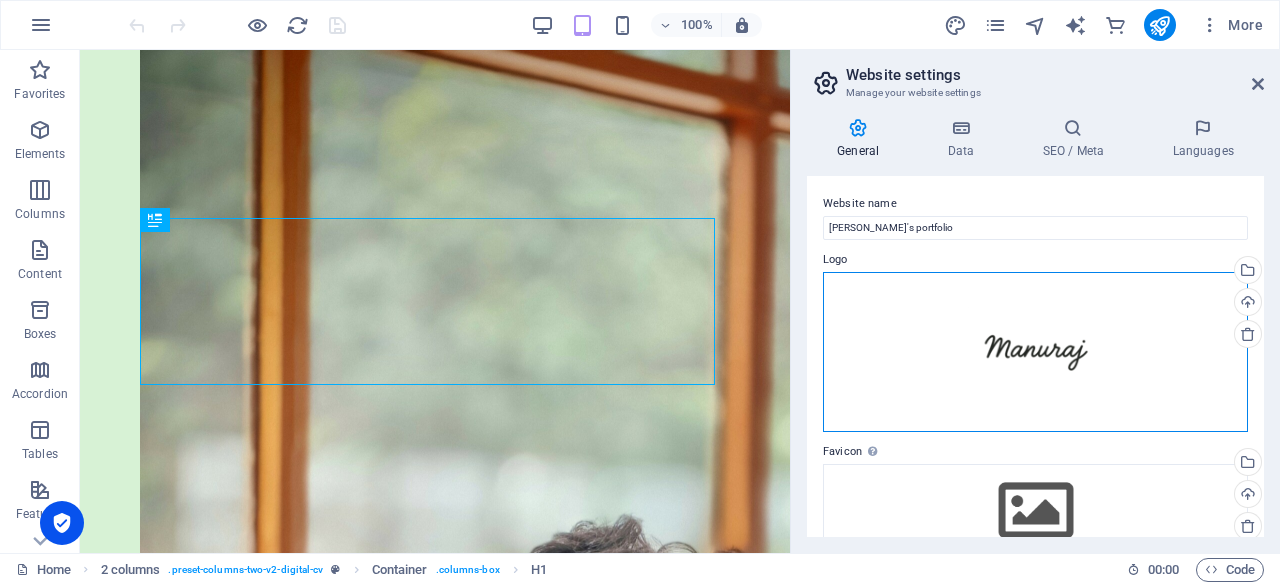 click on "Drag files here, click to choose files or select files from Files or our free stock photos & videos" at bounding box center [1035, 352] 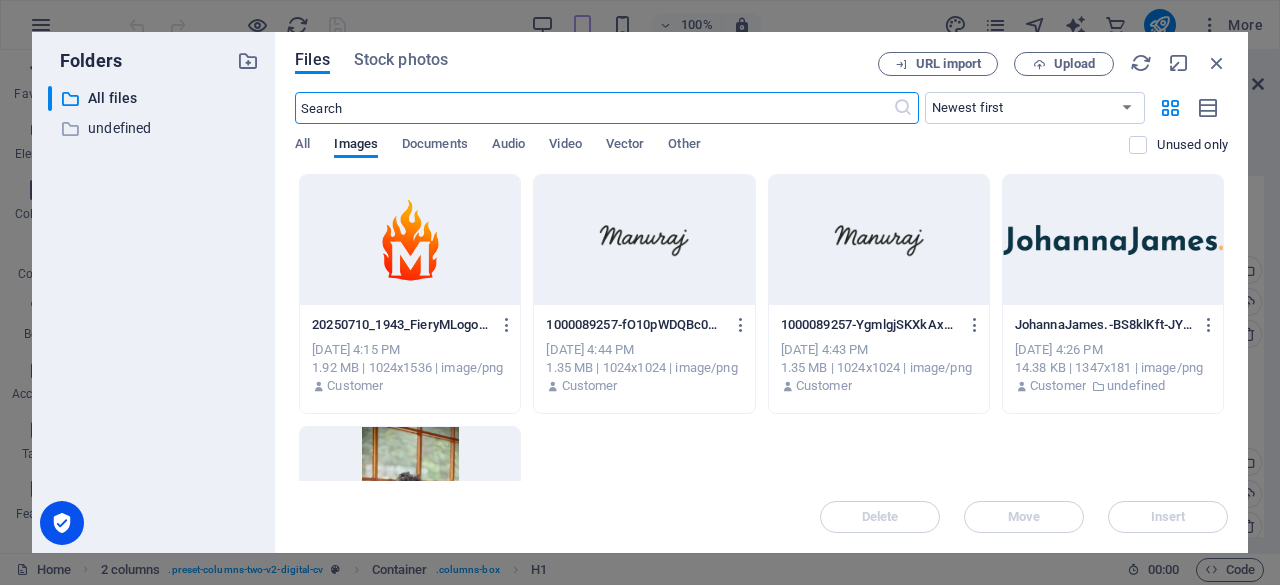 scroll, scrollTop: 261, scrollLeft: 0, axis: vertical 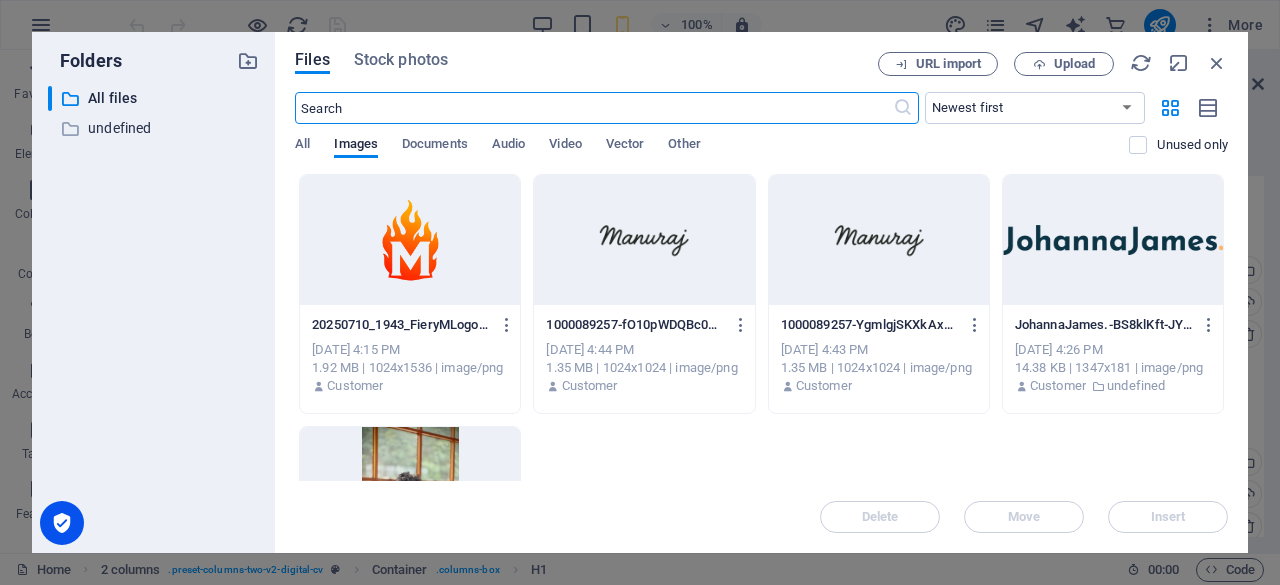 click at bounding box center (410, 240) 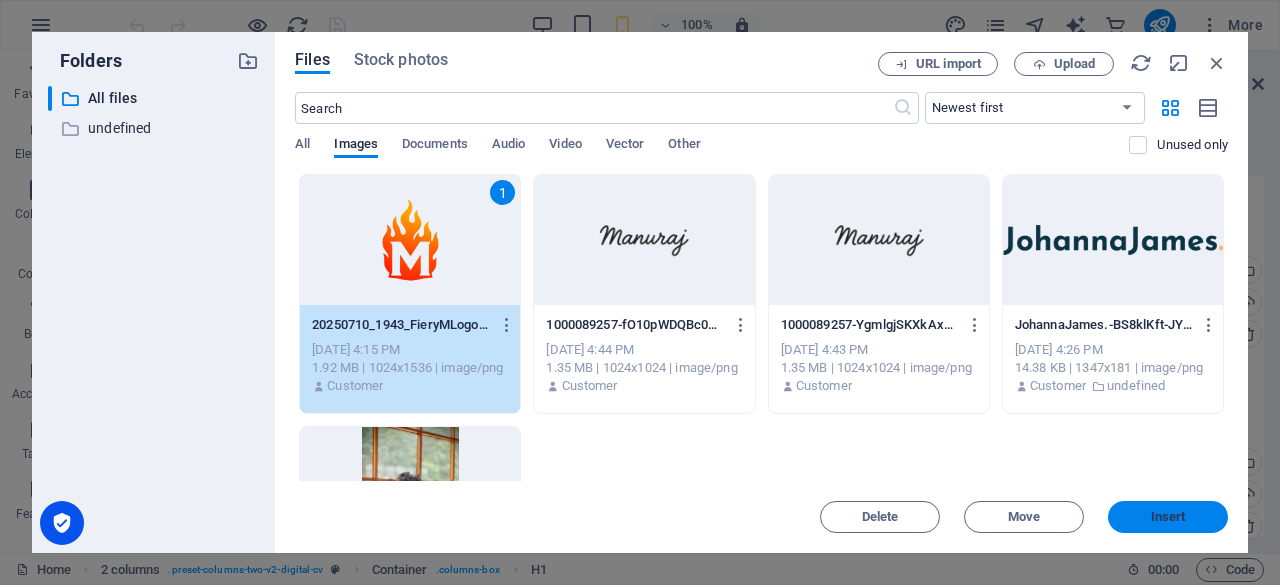 click on "Insert" at bounding box center [1168, 517] 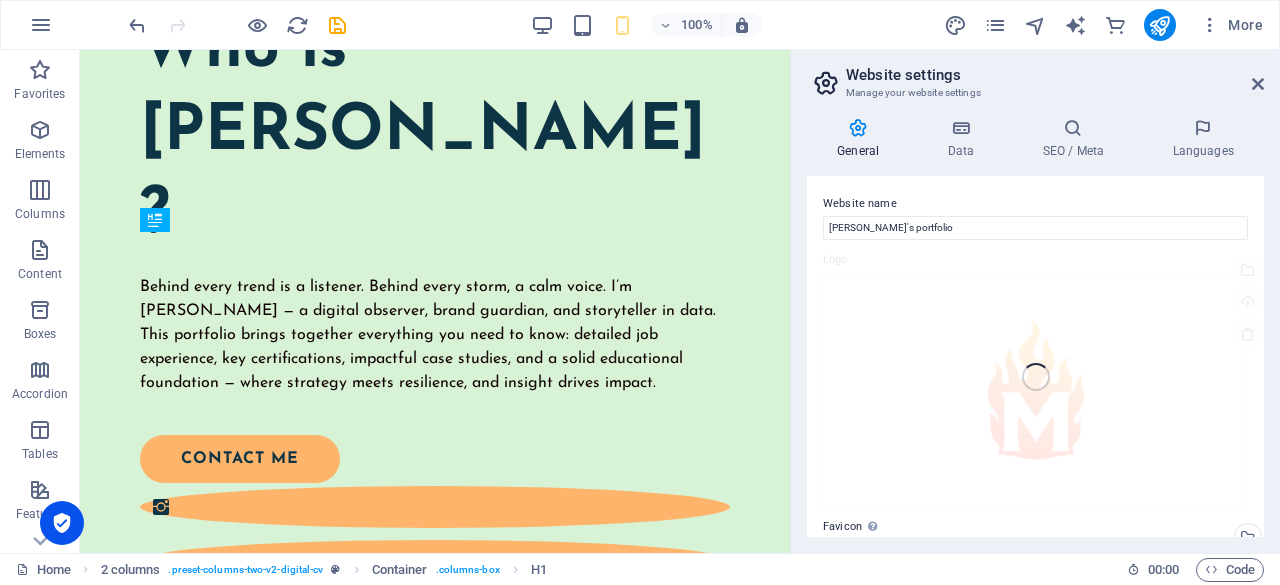 scroll, scrollTop: 882, scrollLeft: 0, axis: vertical 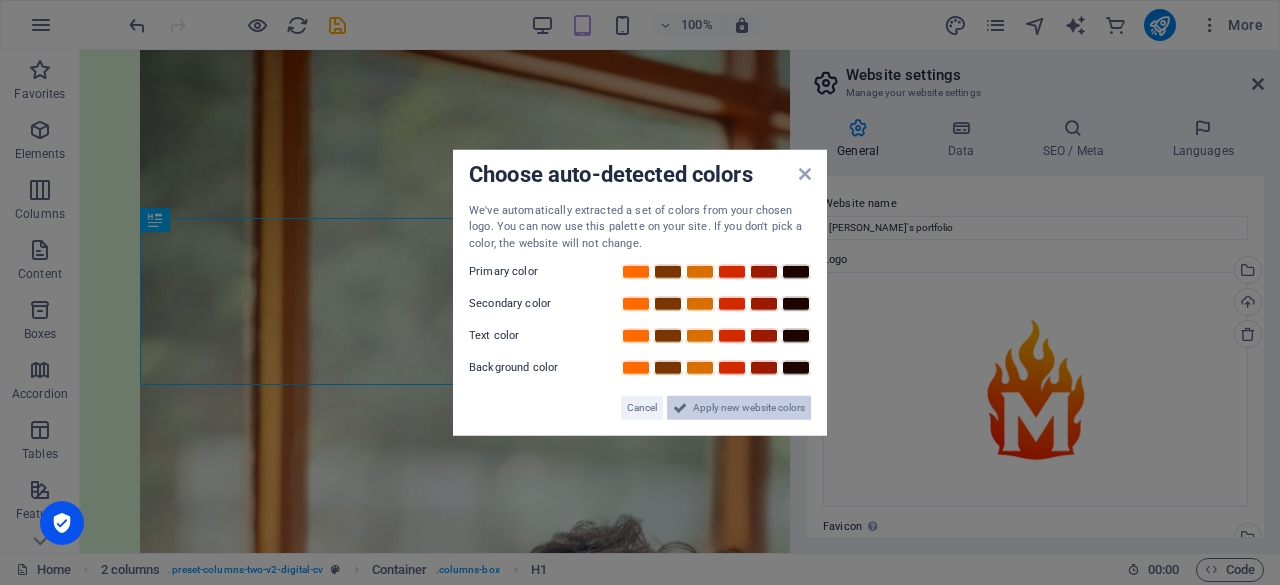 click on "Apply new website colors" at bounding box center (749, 408) 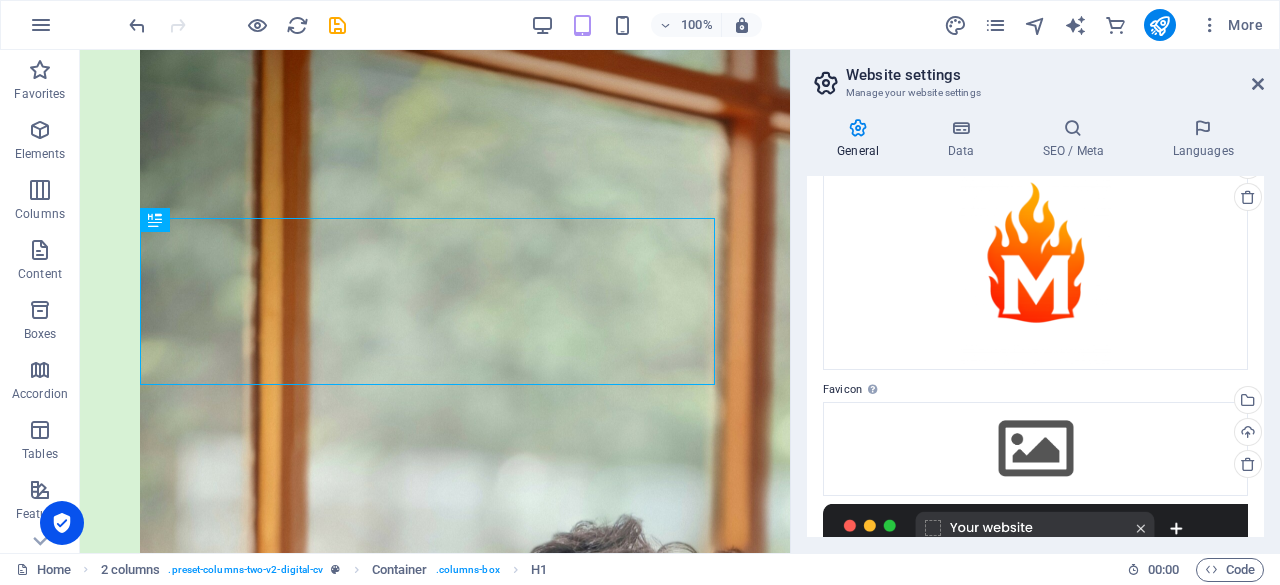 scroll, scrollTop: 0, scrollLeft: 0, axis: both 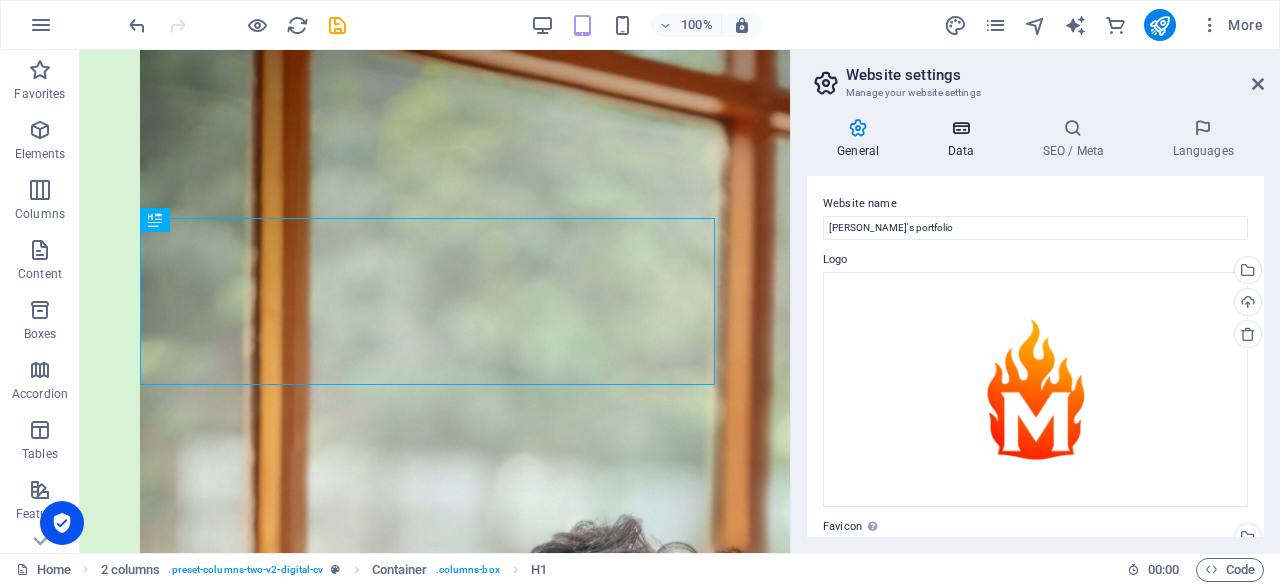 click at bounding box center (960, 128) 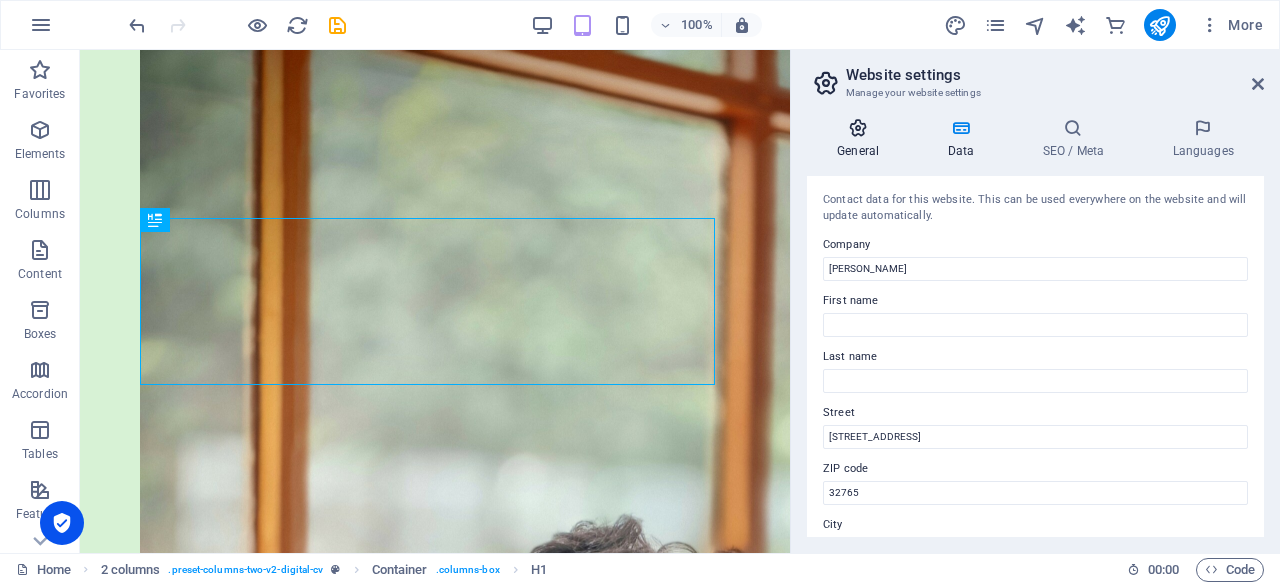 click at bounding box center [858, 128] 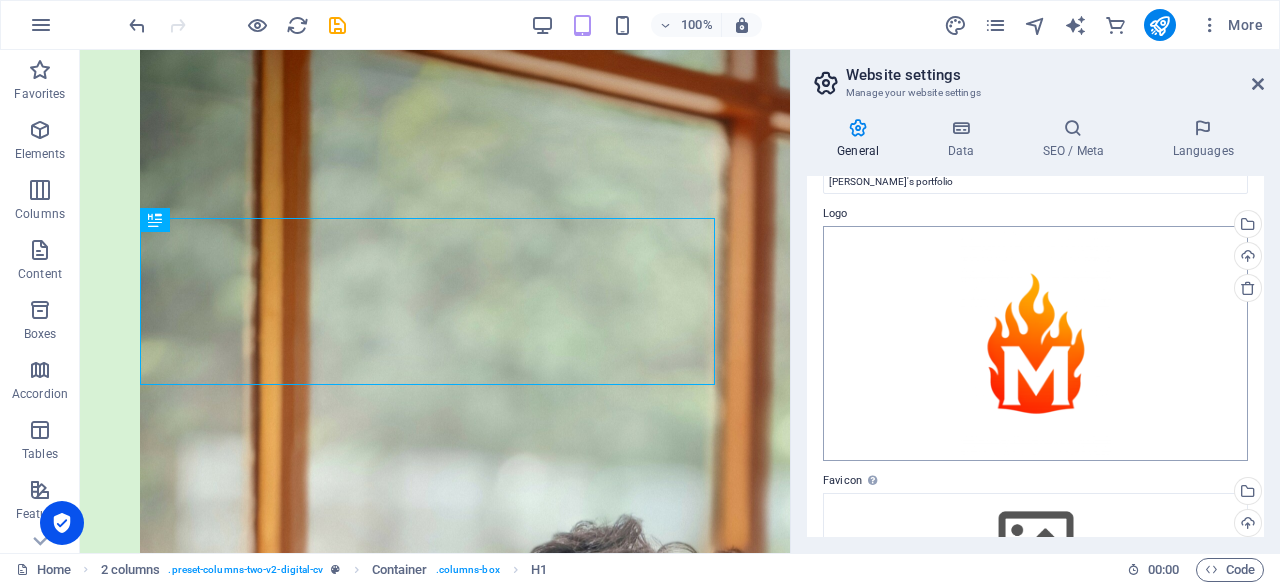 scroll, scrollTop: 0, scrollLeft: 0, axis: both 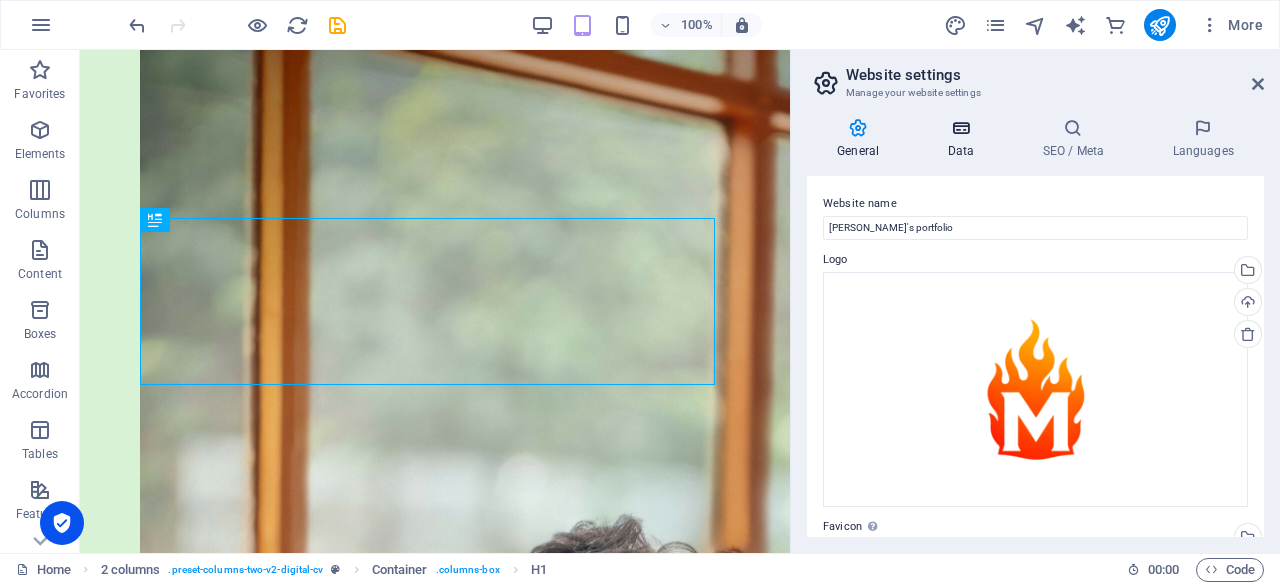 click at bounding box center [960, 128] 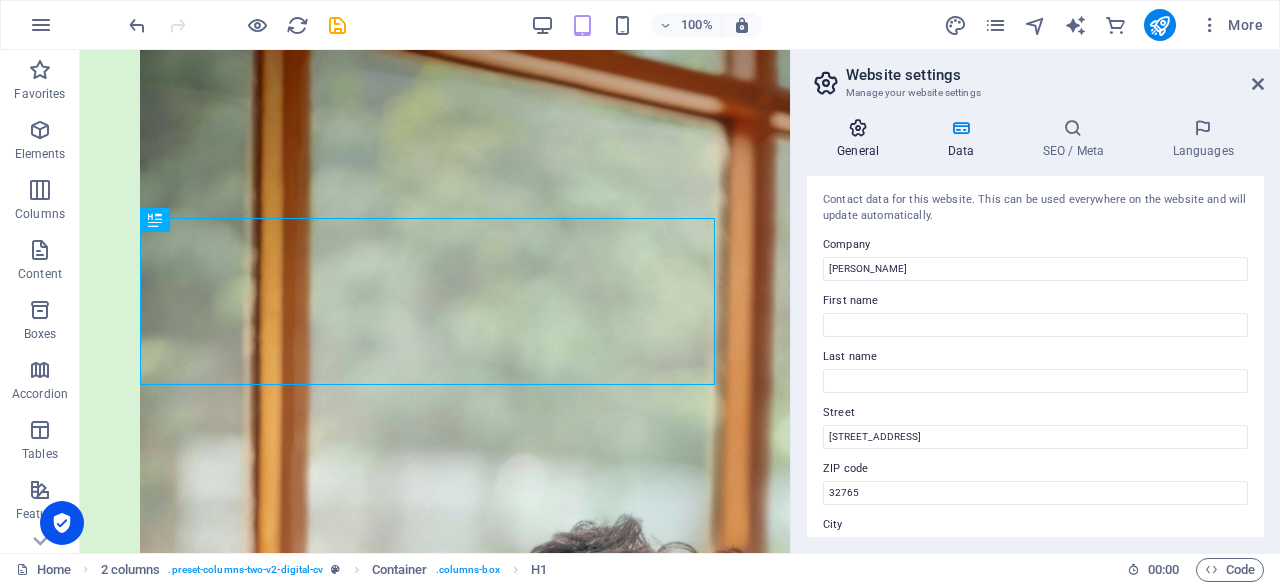 click on "General" at bounding box center [862, 139] 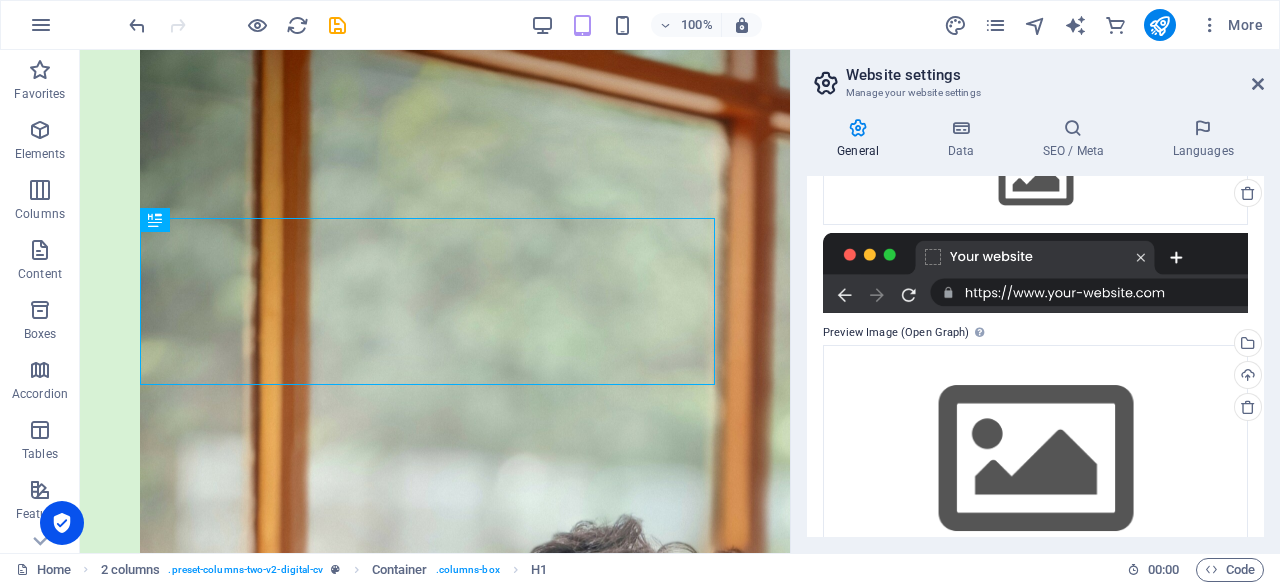scroll, scrollTop: 460, scrollLeft: 0, axis: vertical 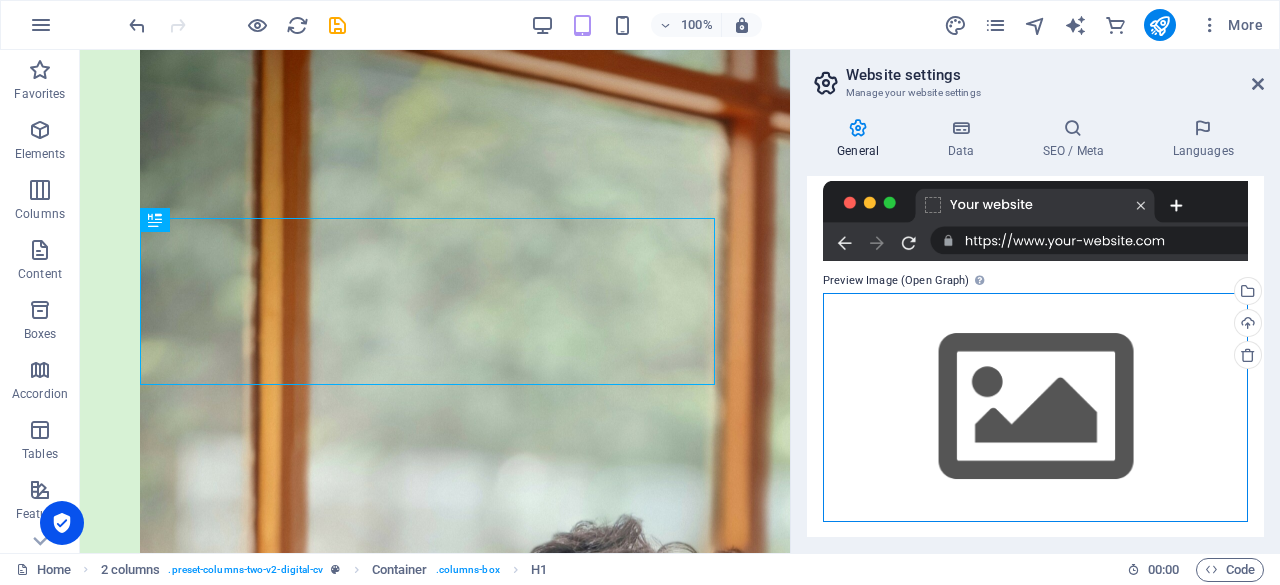 click on "Drag files here, click to choose files or select files from Files or our free stock photos & videos" at bounding box center (1035, 407) 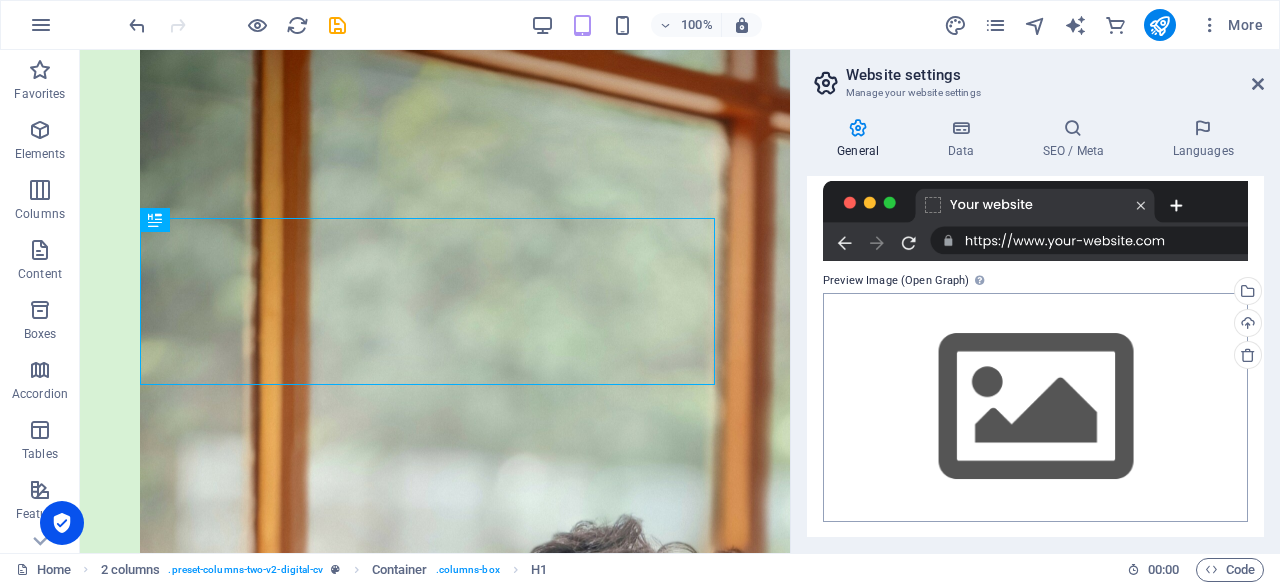 scroll, scrollTop: 261, scrollLeft: 0, axis: vertical 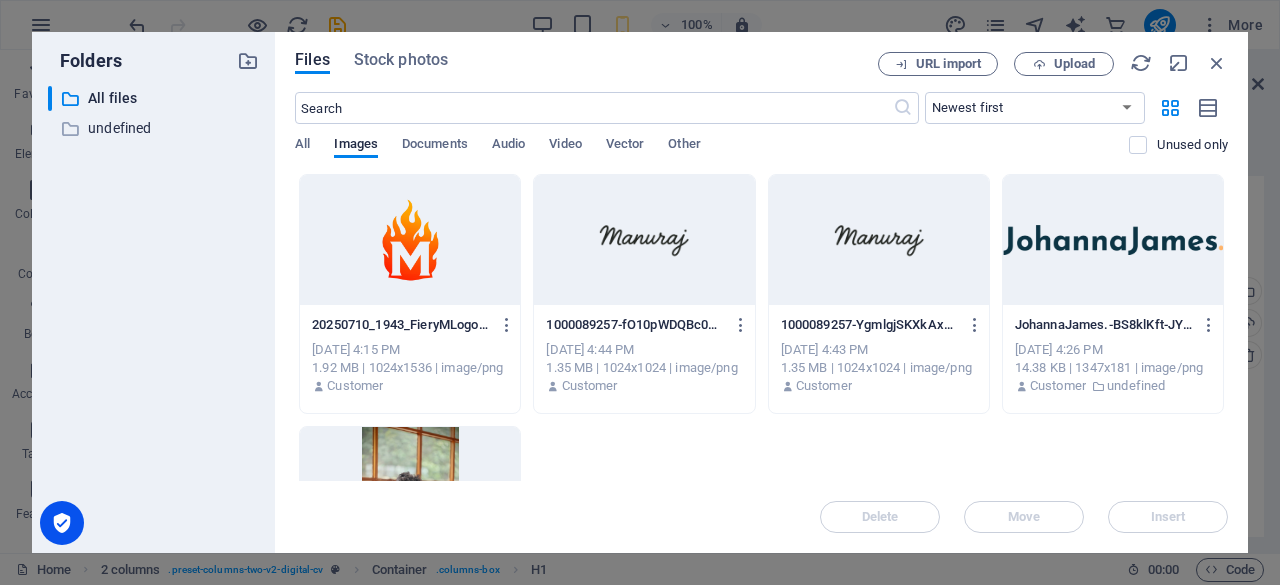 click at bounding box center (644, 240) 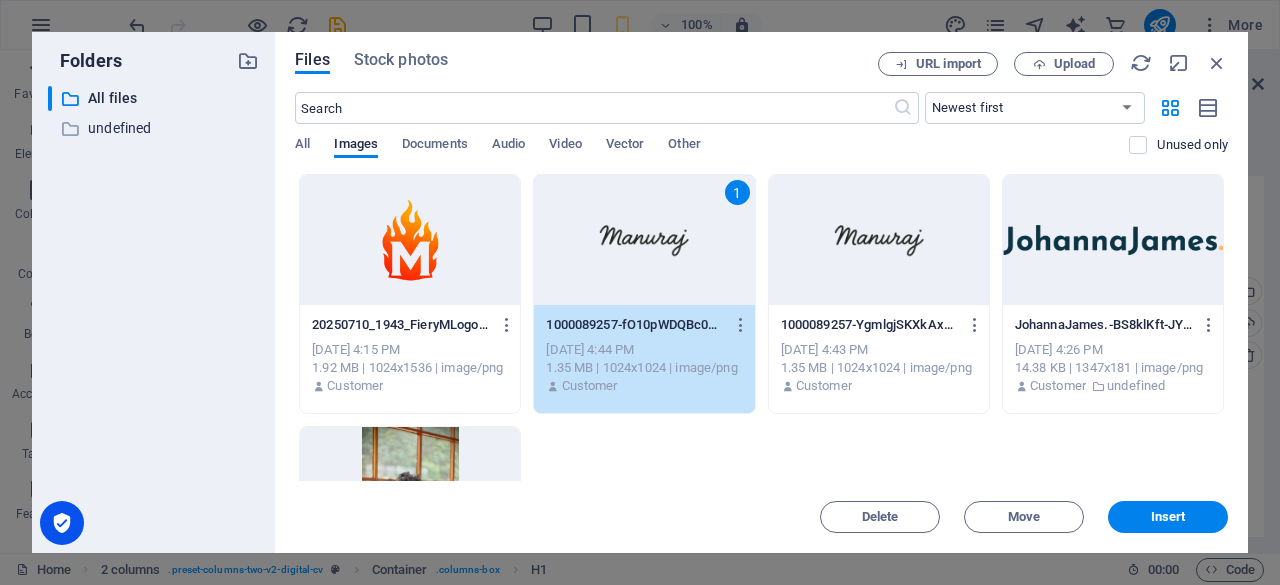 click on "Delete Move Insert" at bounding box center [761, 507] 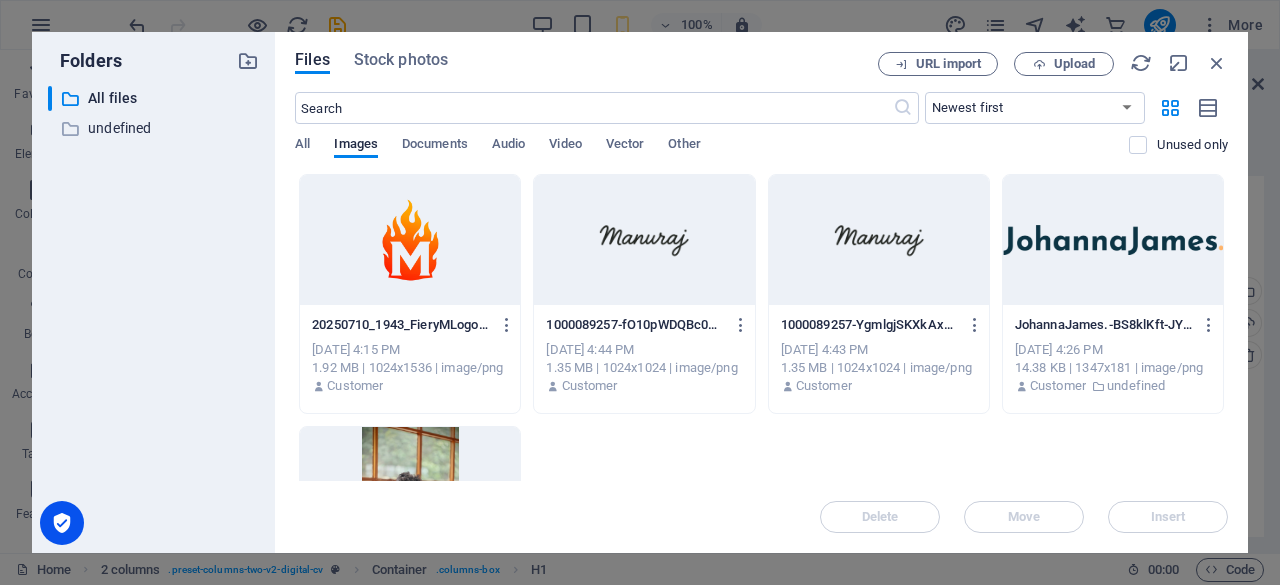 click on "Delete Move Insert" at bounding box center (761, 507) 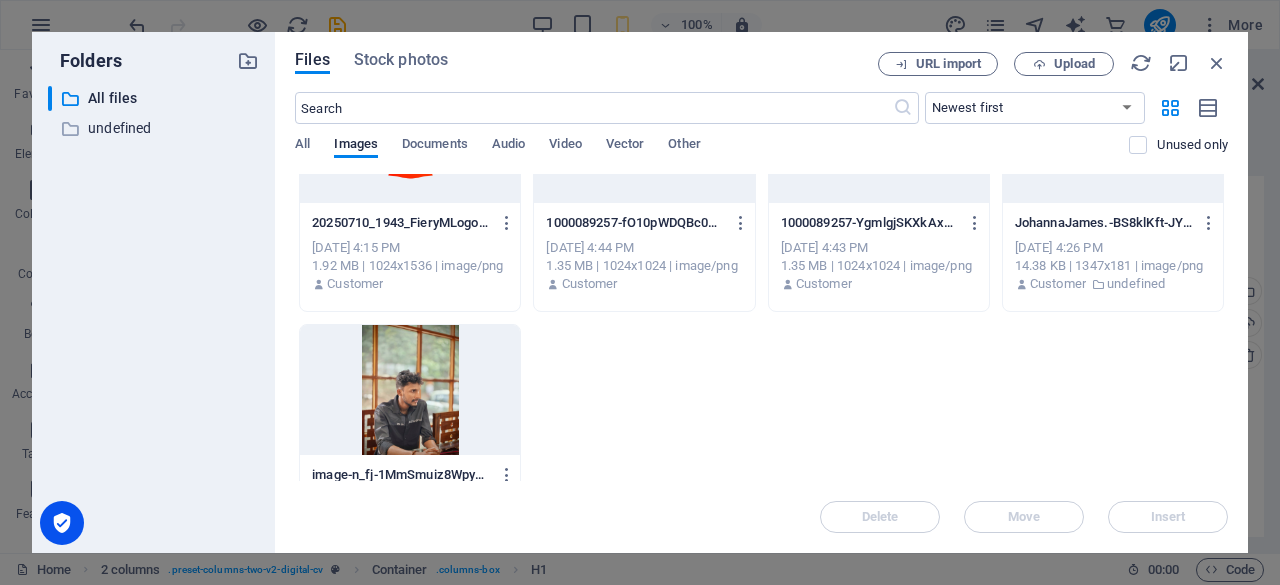 scroll, scrollTop: 0, scrollLeft: 0, axis: both 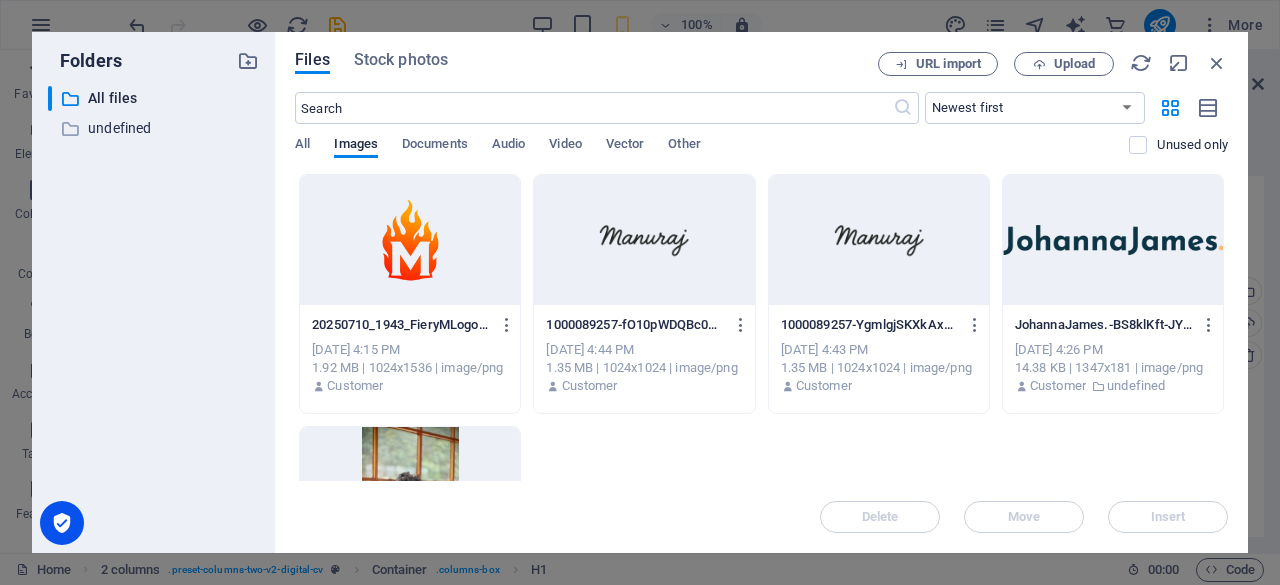 click on "1000089257-fO10pWDQBc04gMYi0gNrrA.png 1000089257-fO10pWDQBc04gMYi0gNrrA.png" at bounding box center [644, 325] 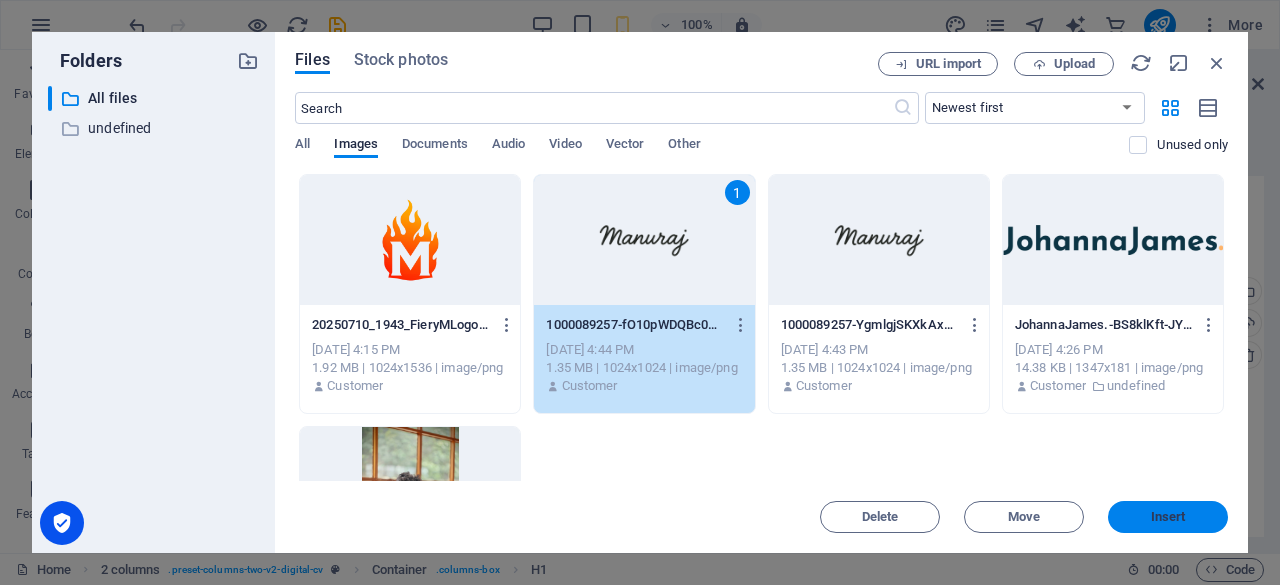 click on "Insert" at bounding box center [1168, 517] 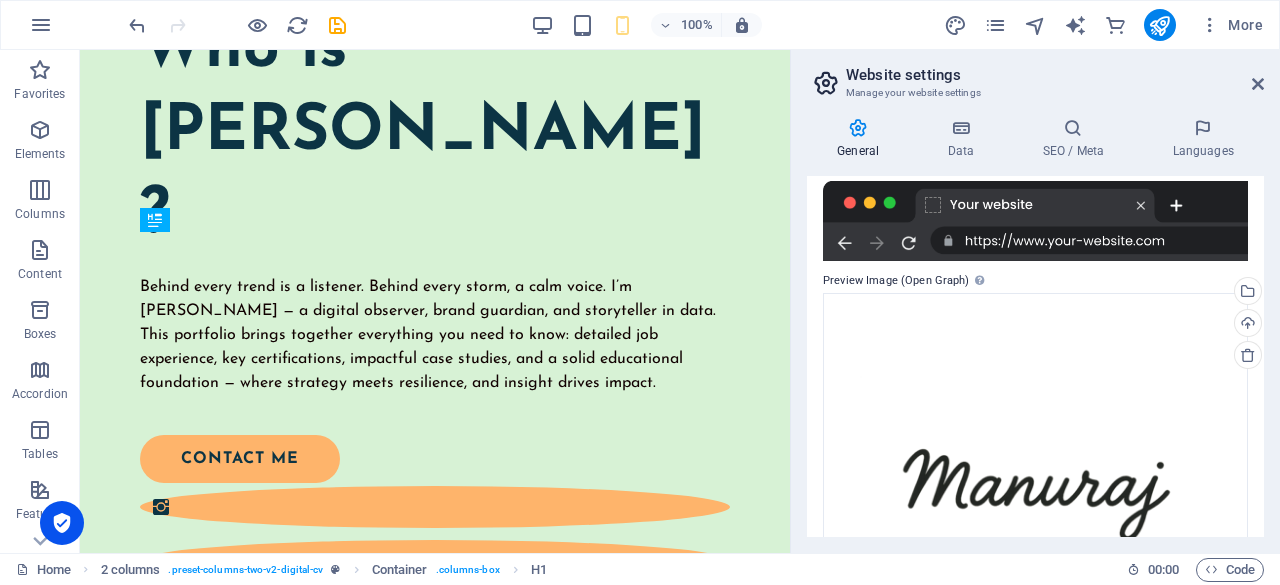 scroll, scrollTop: 882, scrollLeft: 0, axis: vertical 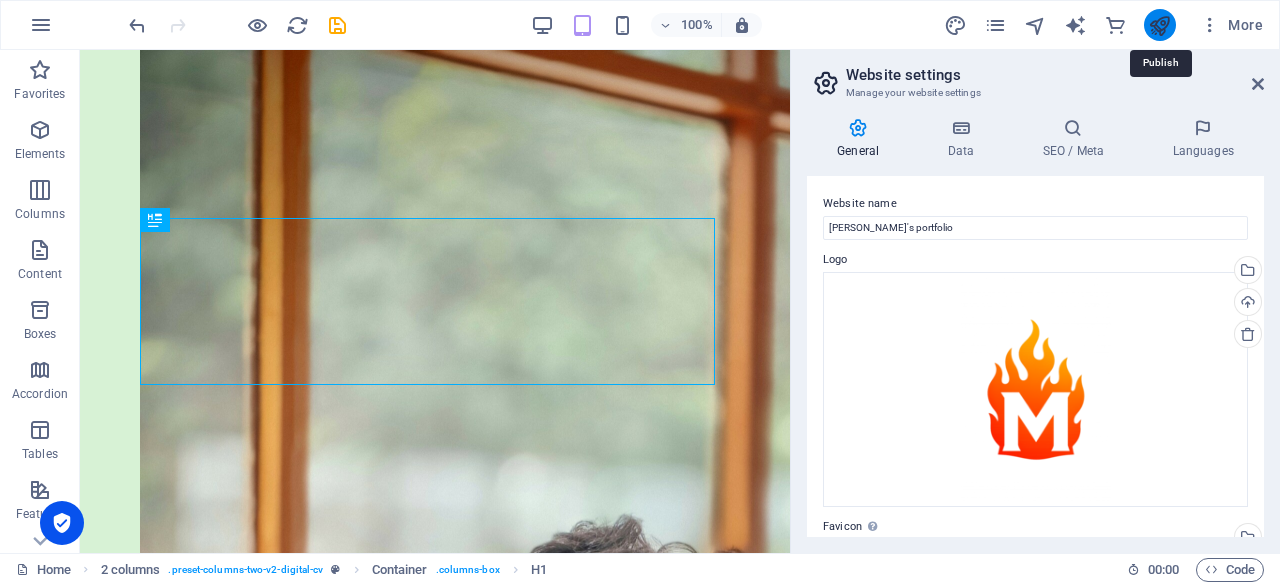 click at bounding box center [1159, 25] 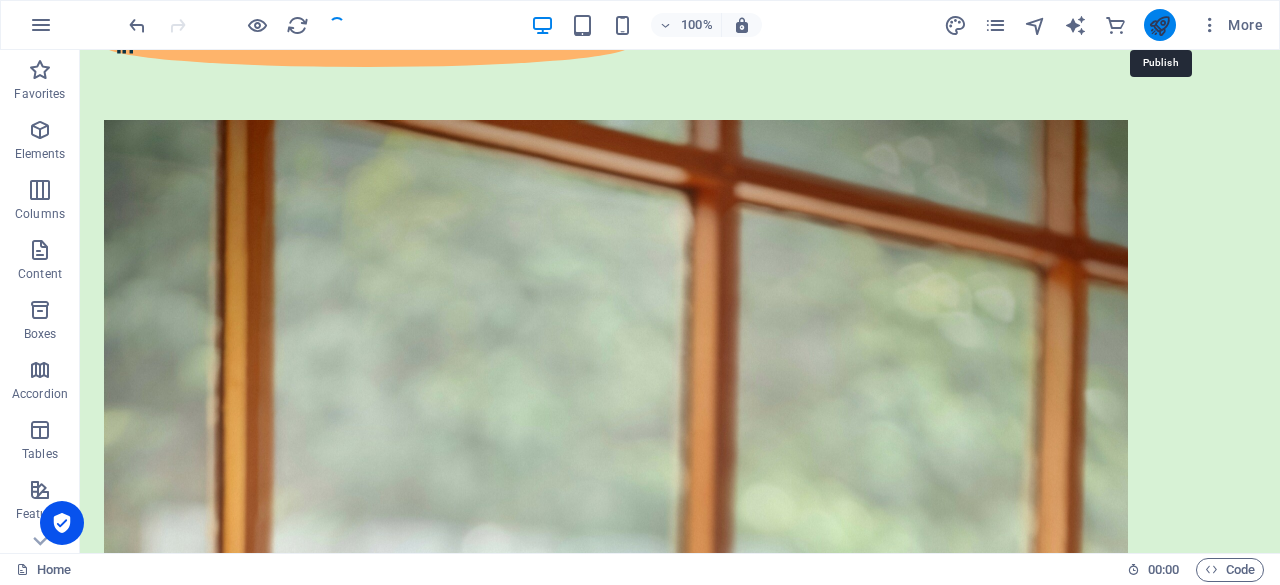 click at bounding box center (1159, 25) 